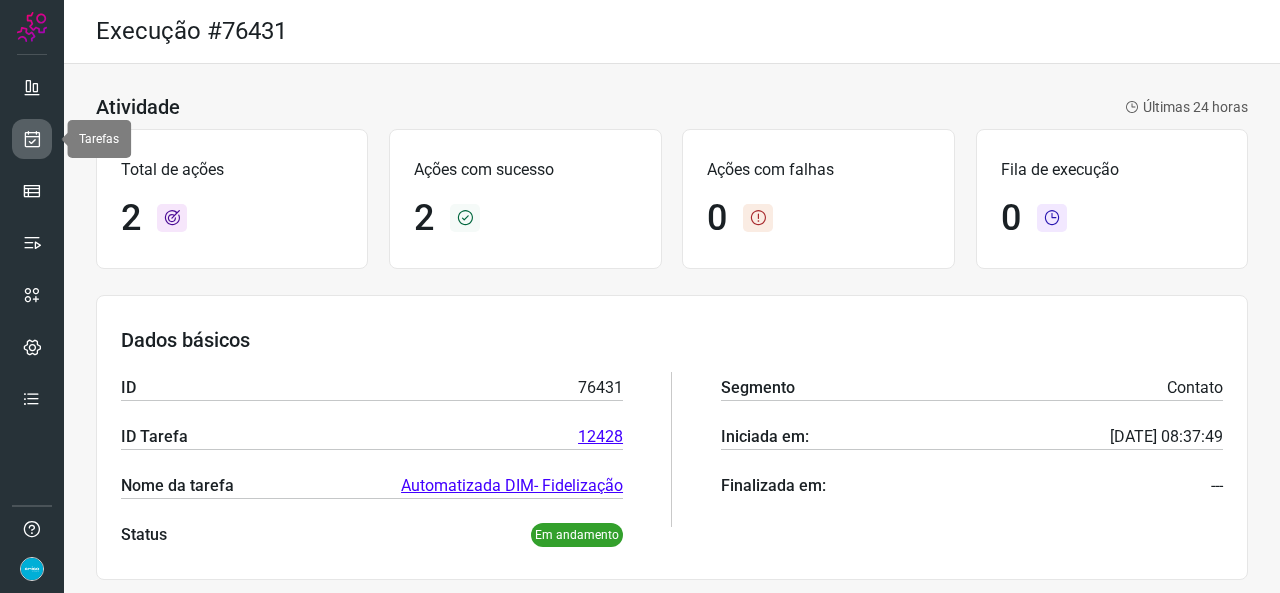 scroll, scrollTop: 0, scrollLeft: 0, axis: both 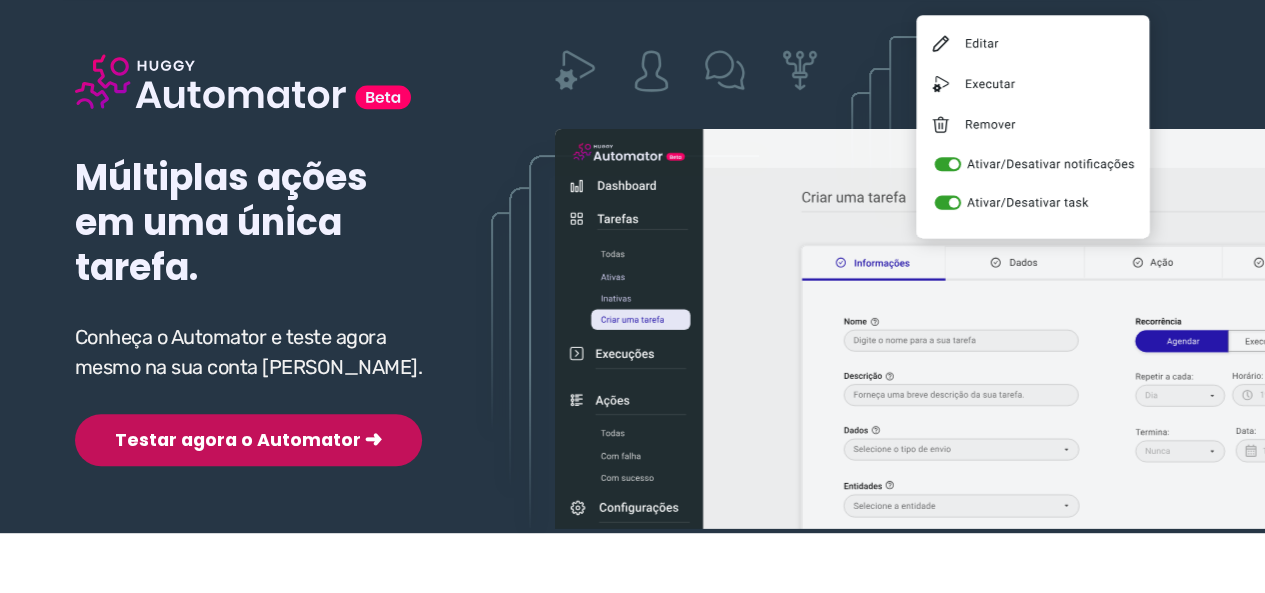 click on "Testar agora o Automator ➜" at bounding box center [248, 440] 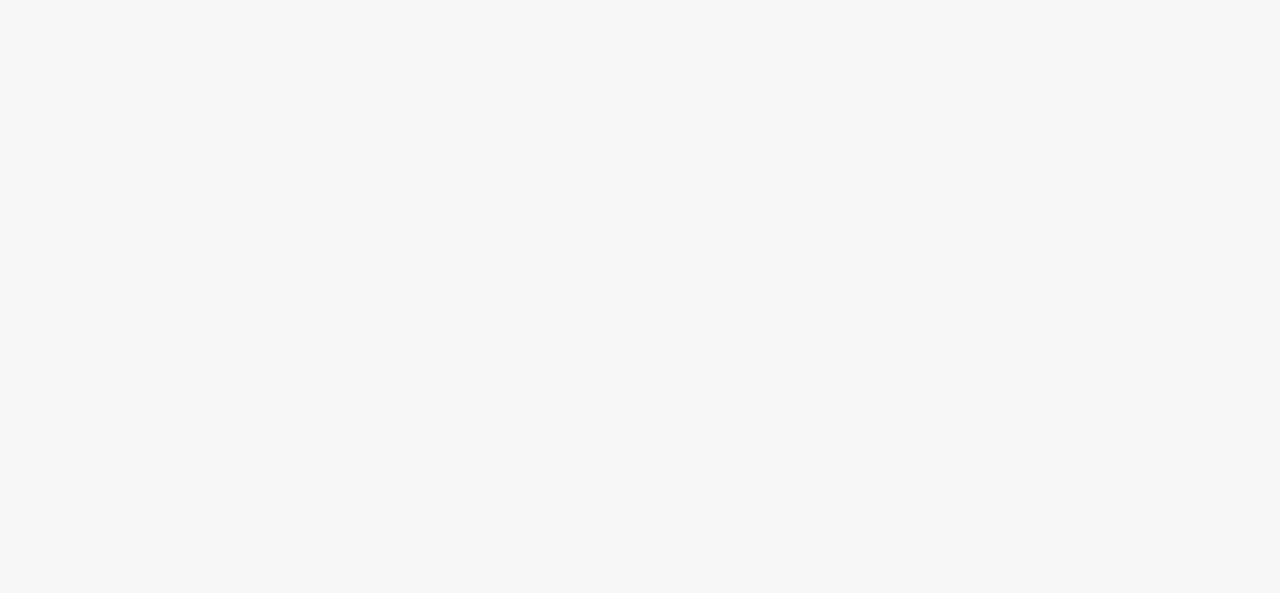 scroll, scrollTop: 0, scrollLeft: 0, axis: both 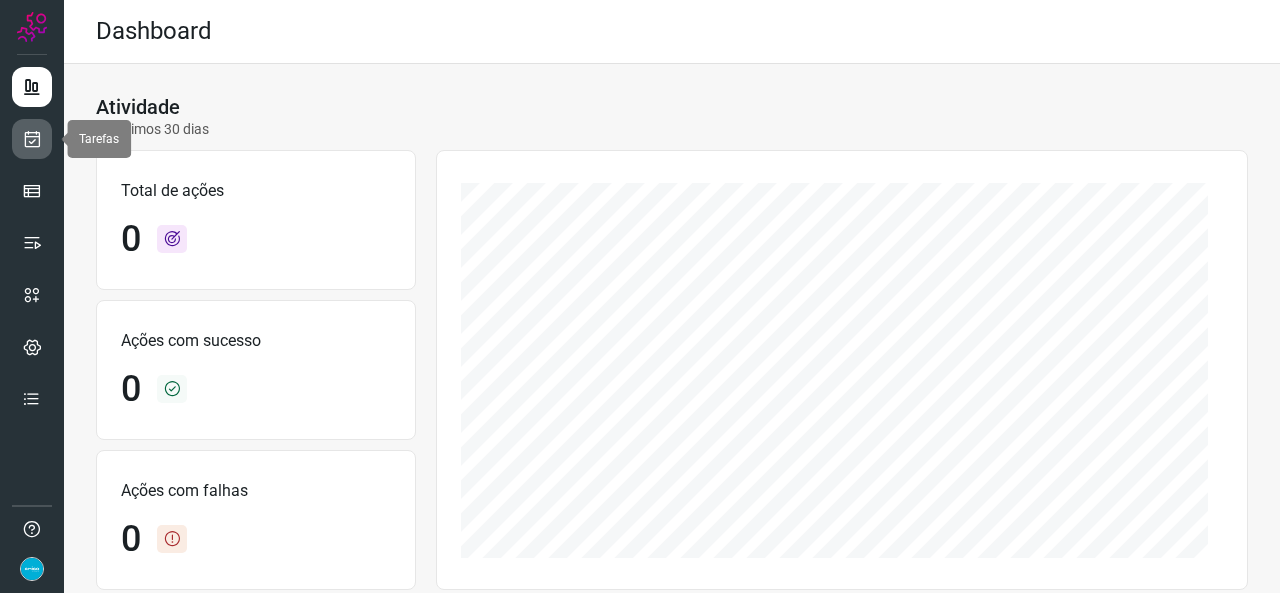 click at bounding box center (32, 139) 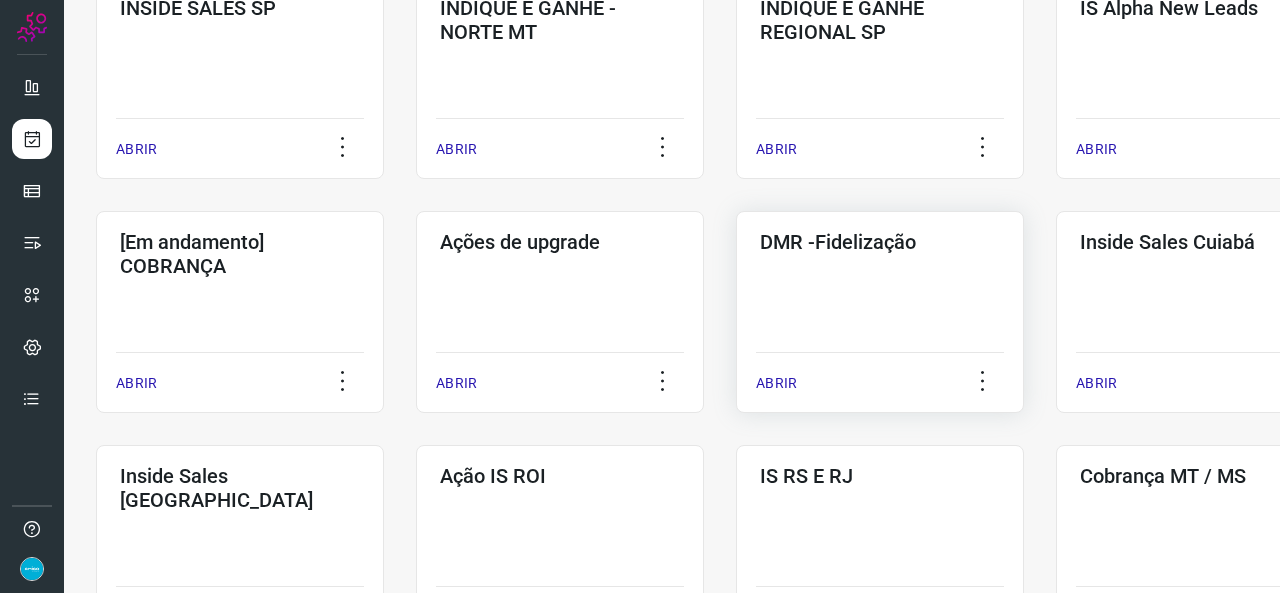 scroll, scrollTop: 700, scrollLeft: 0, axis: vertical 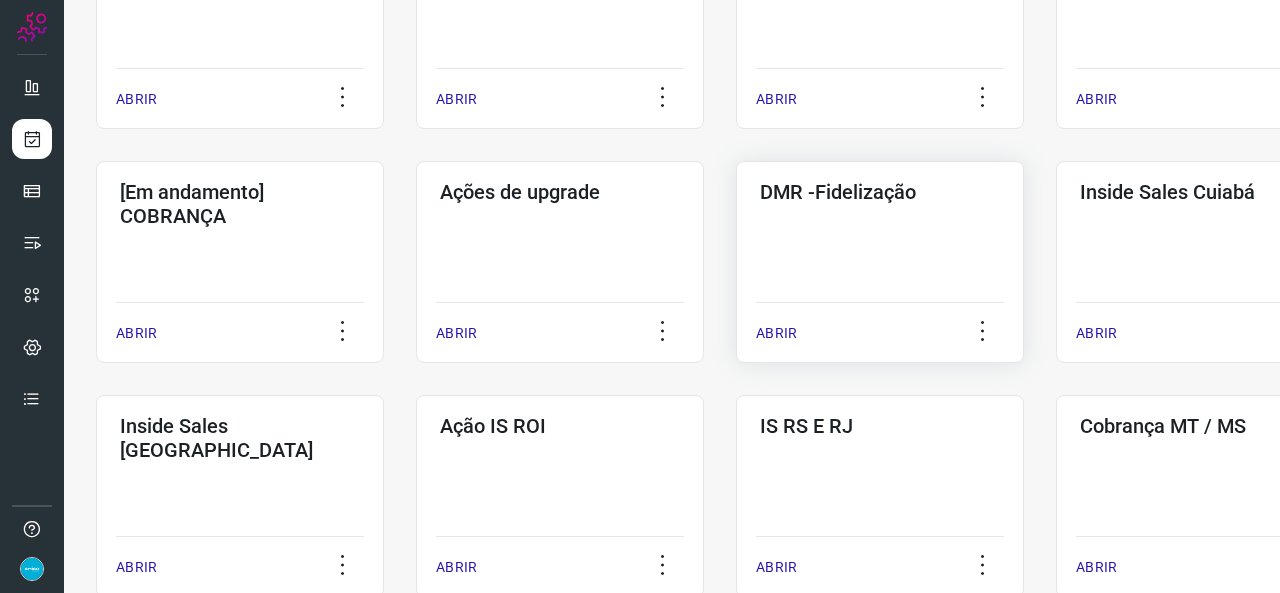 click on "ABRIR" at bounding box center (776, 333) 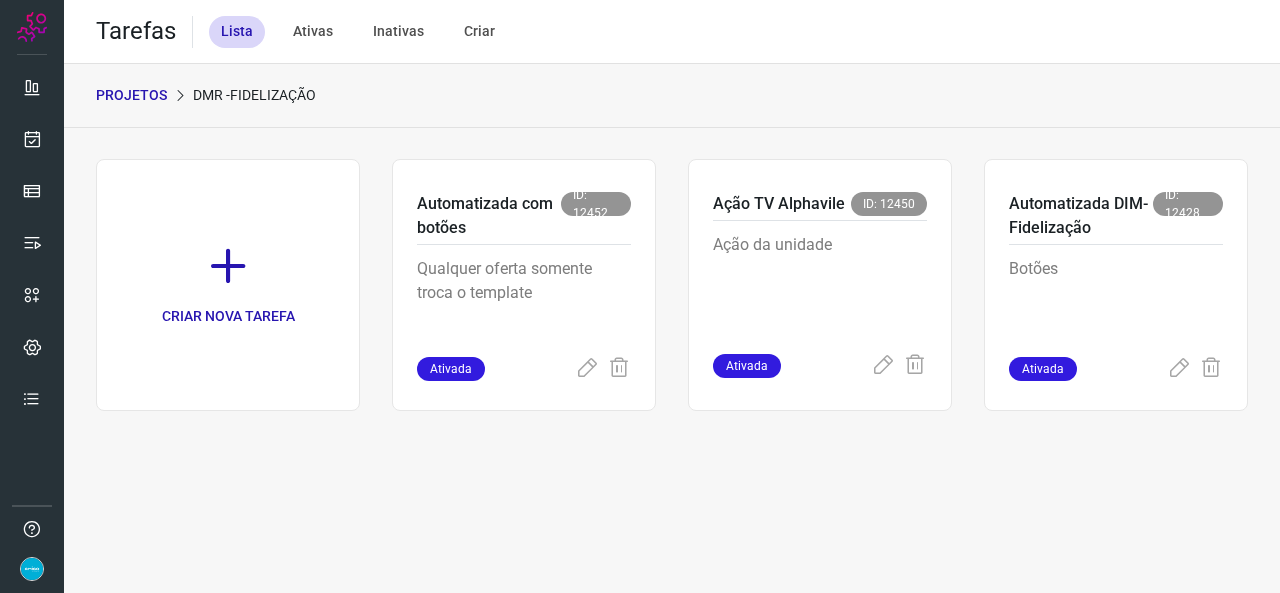 scroll, scrollTop: 0, scrollLeft: 0, axis: both 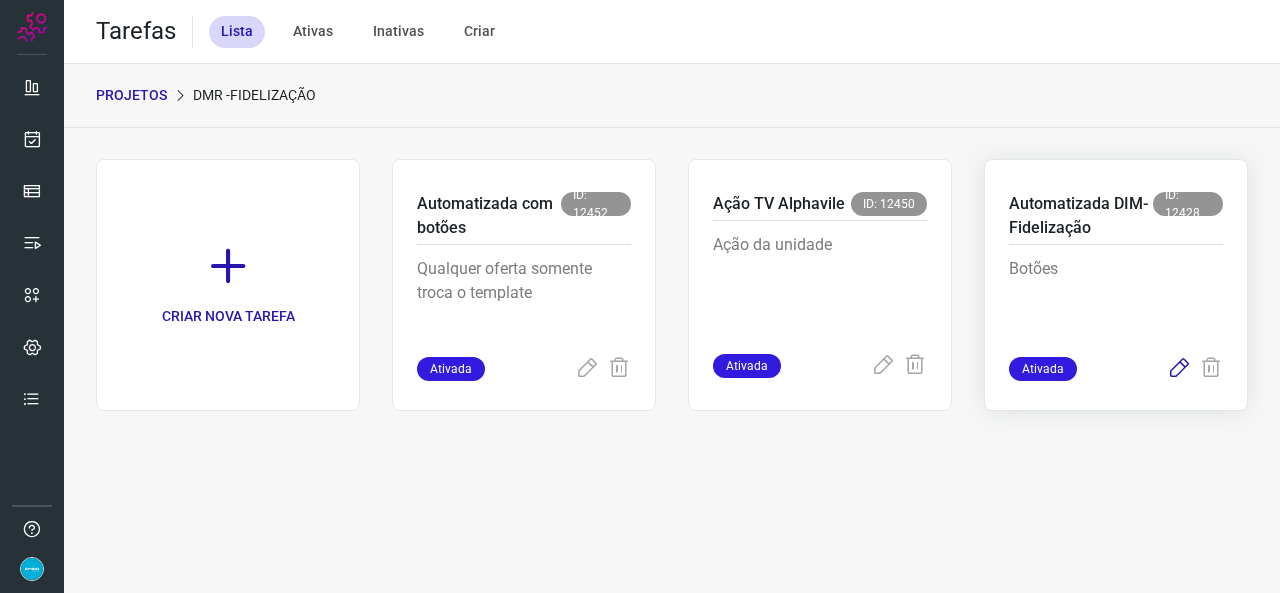 click at bounding box center [1179, 369] 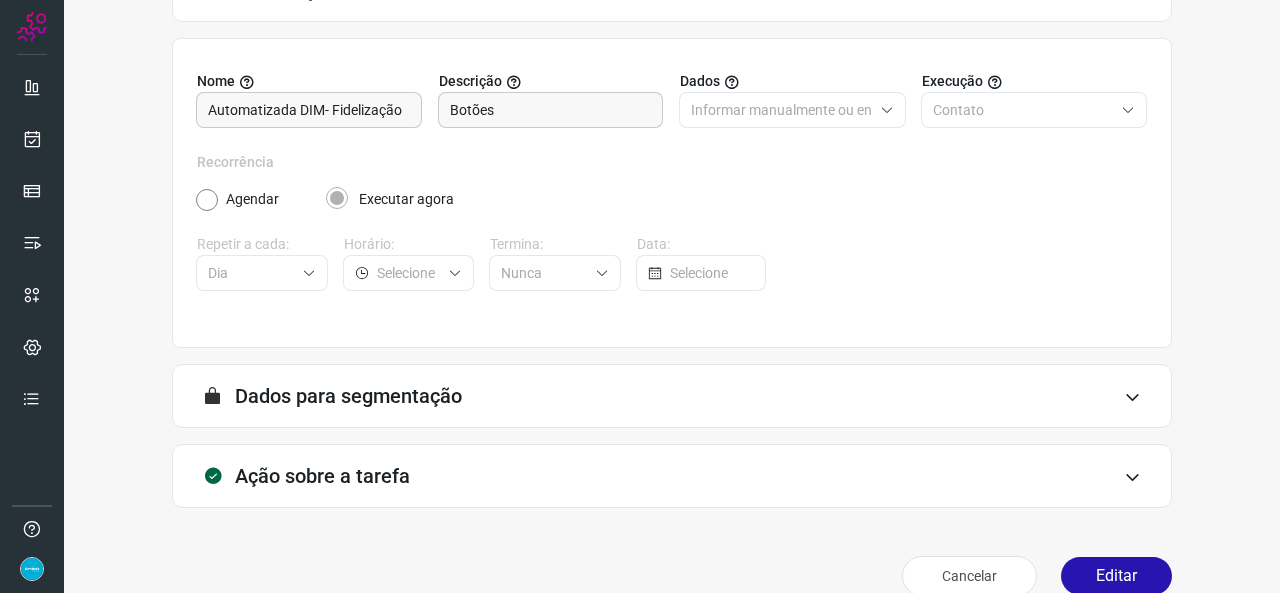 scroll, scrollTop: 187, scrollLeft: 0, axis: vertical 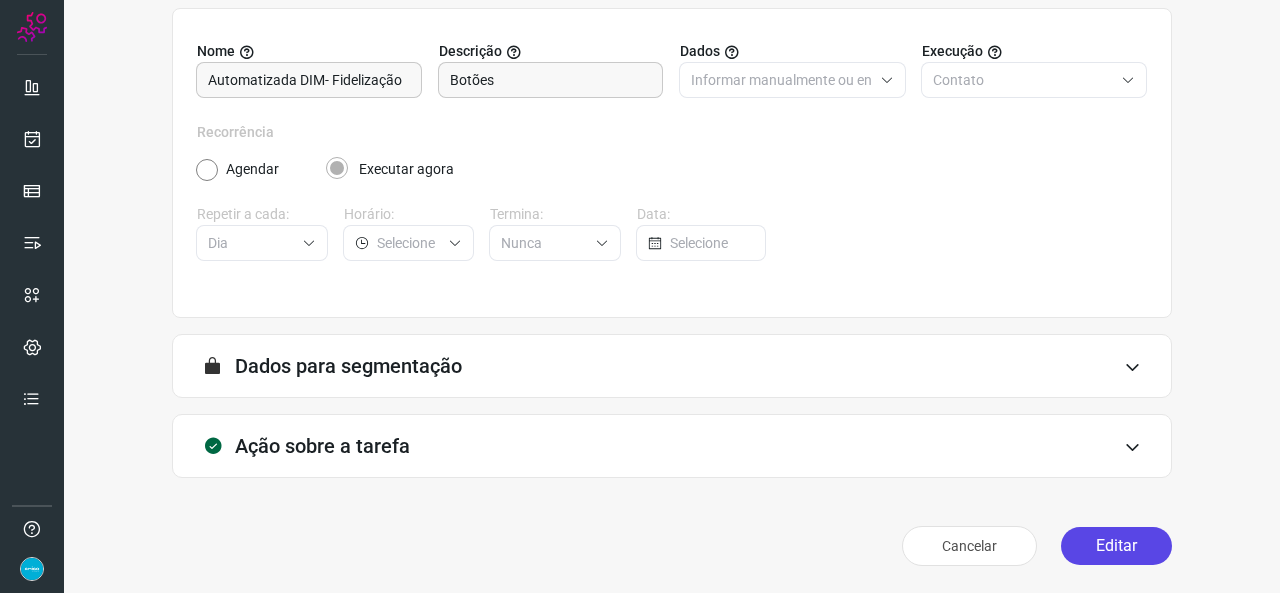 click on "Editar" at bounding box center [1116, 546] 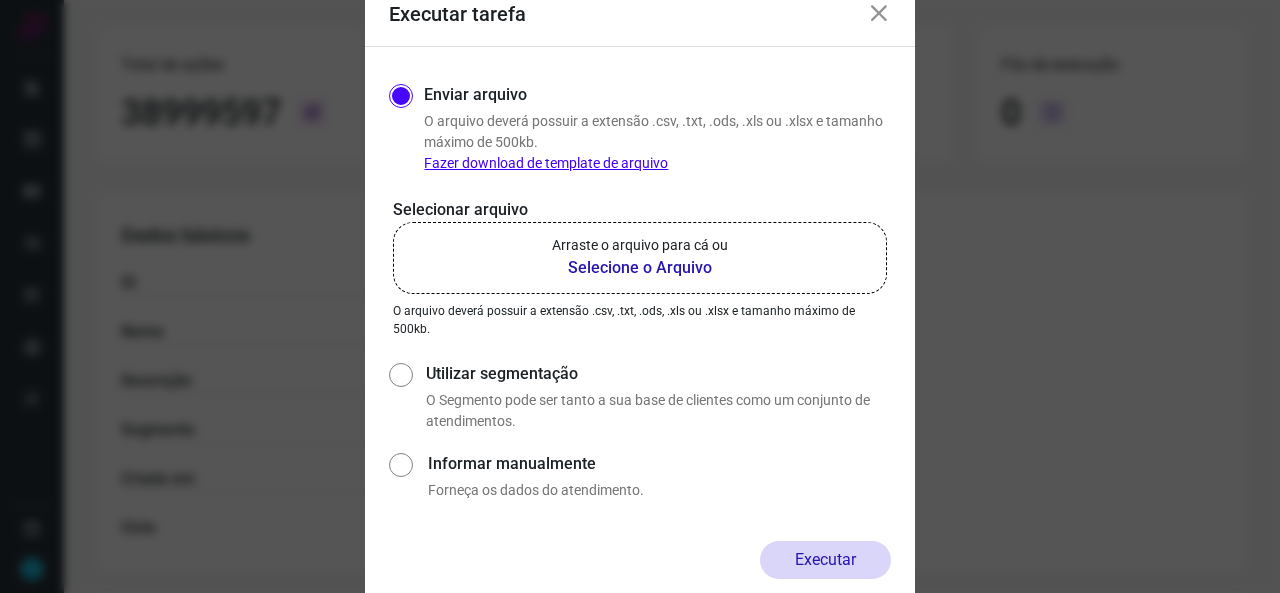 click on "Selecione o Arquivo" at bounding box center [640, 268] 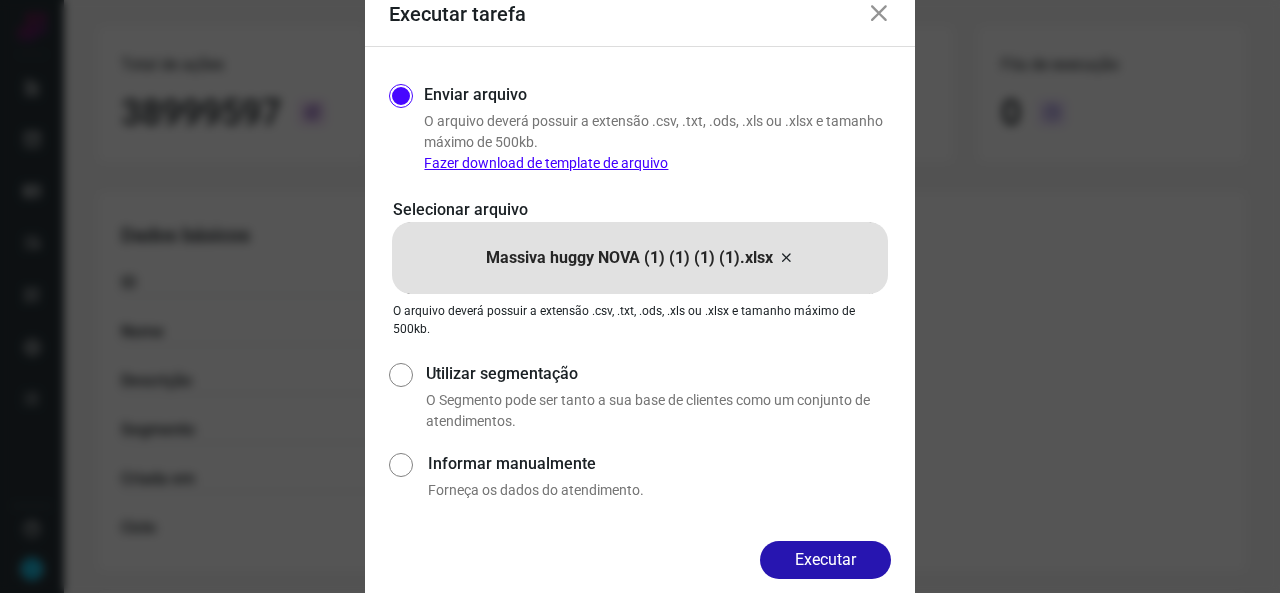 click on "Executar" at bounding box center (825, 560) 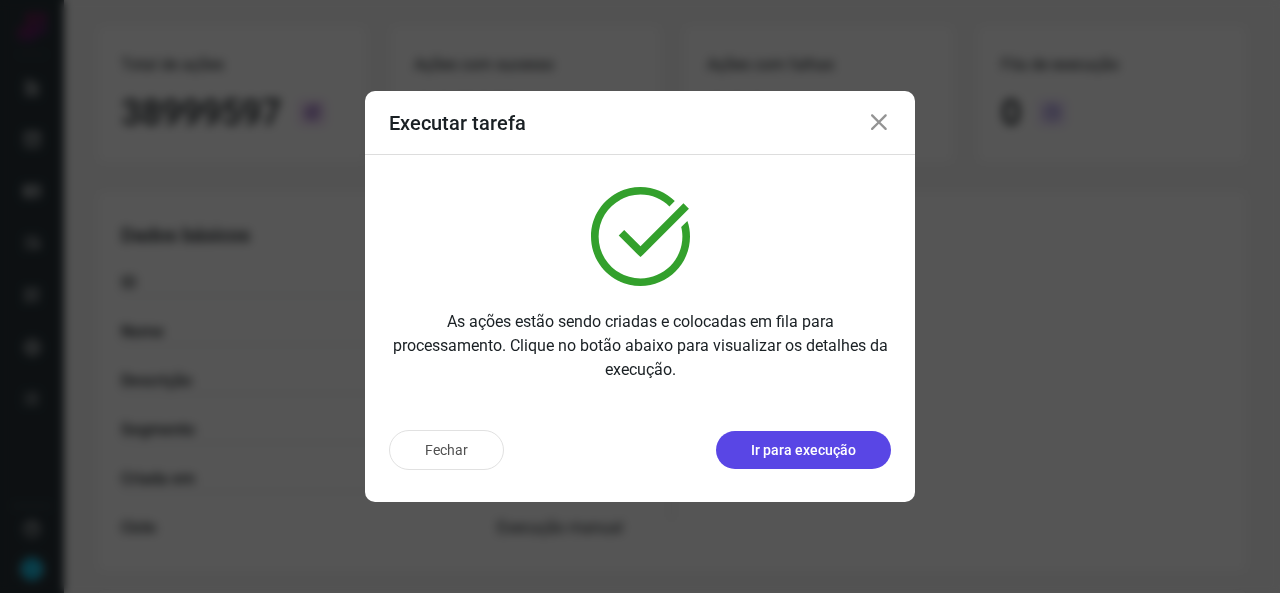 click on "Ir para execução" at bounding box center (803, 450) 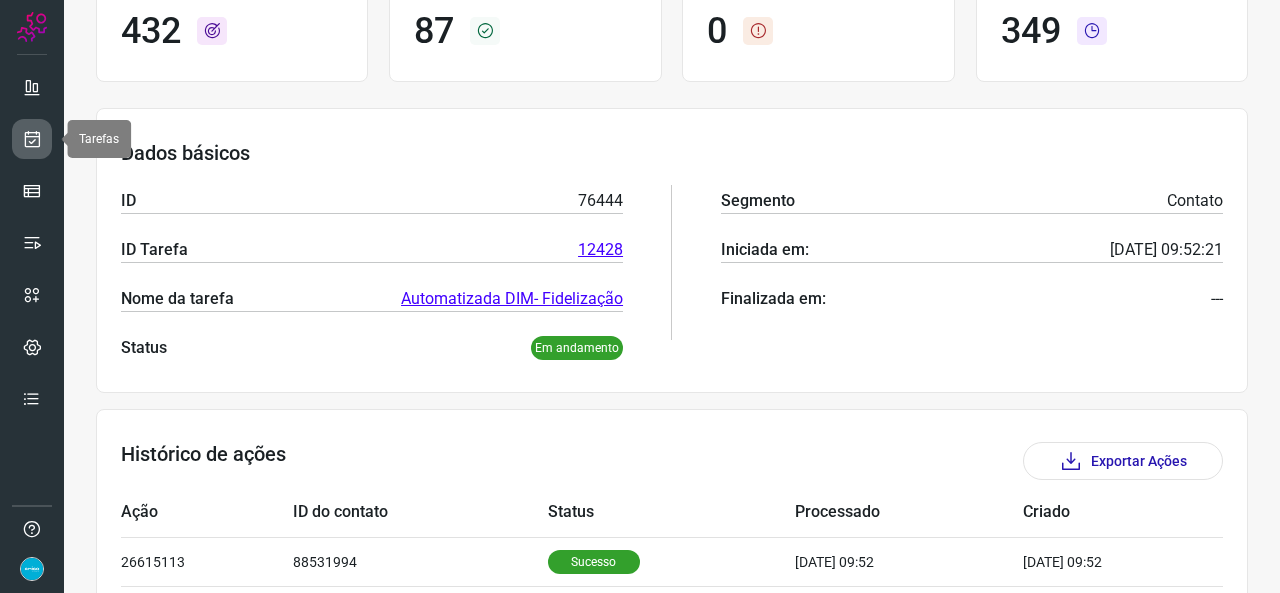 click at bounding box center [32, 139] 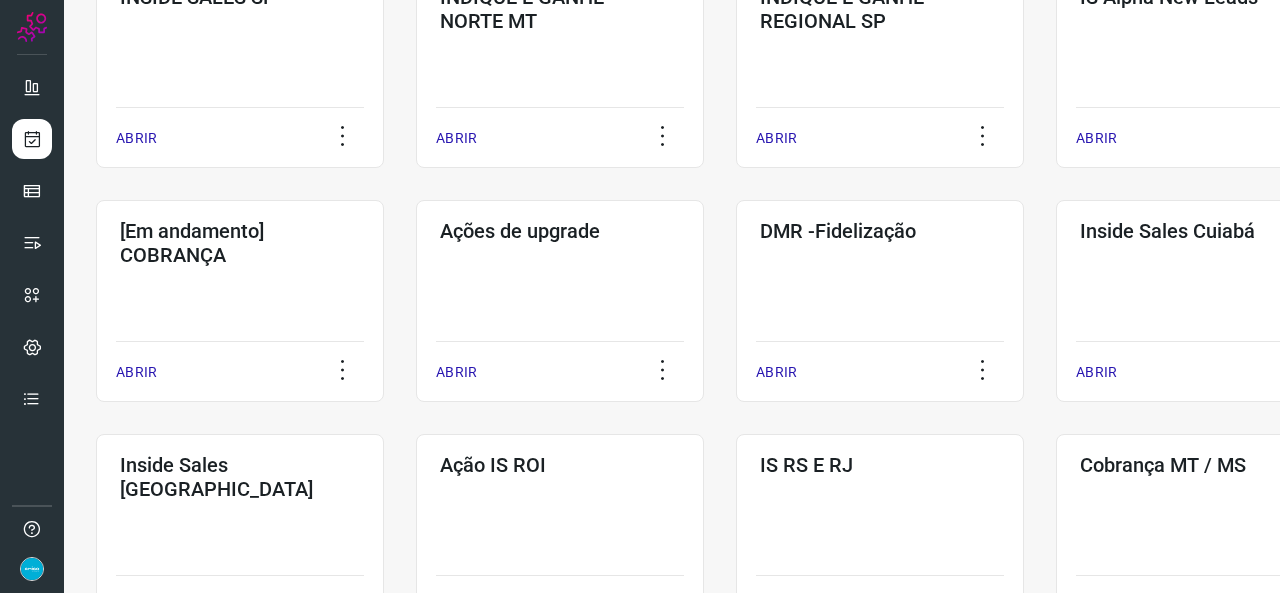 scroll, scrollTop: 752, scrollLeft: 0, axis: vertical 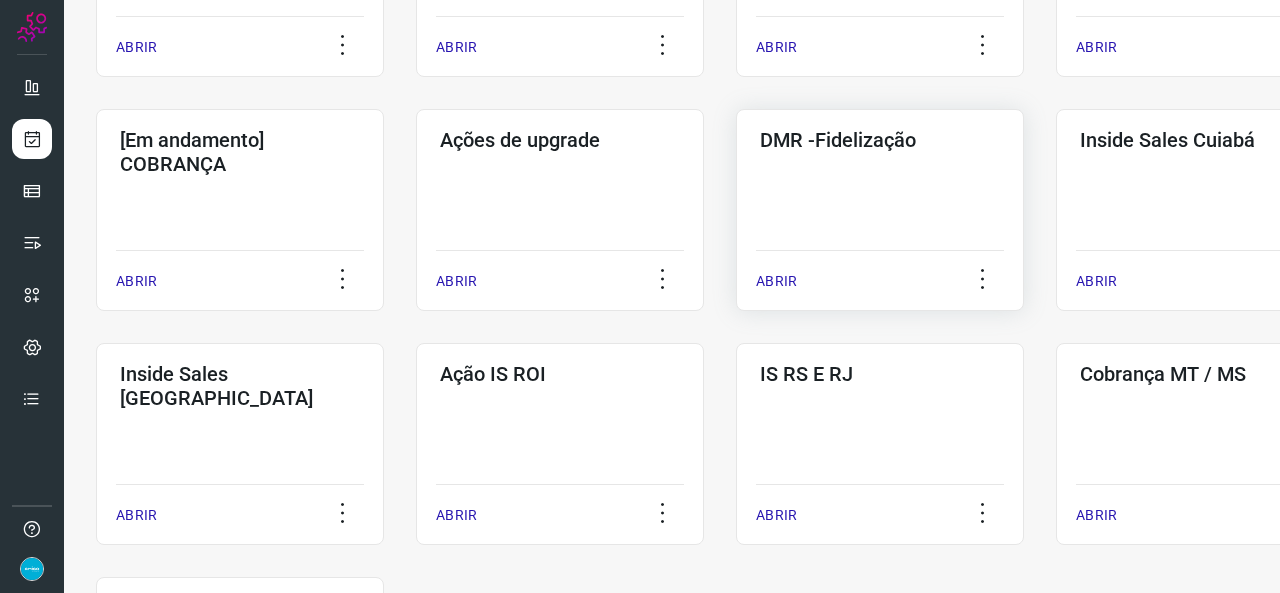 click on "ABRIR" at bounding box center (776, 281) 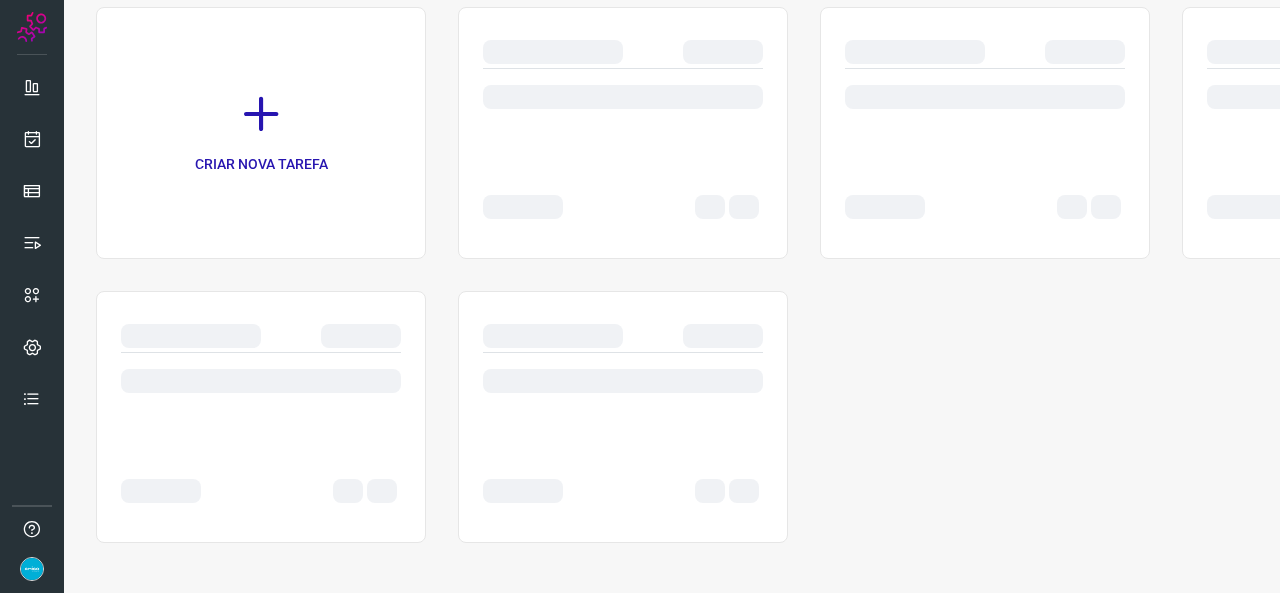 scroll, scrollTop: 0, scrollLeft: 0, axis: both 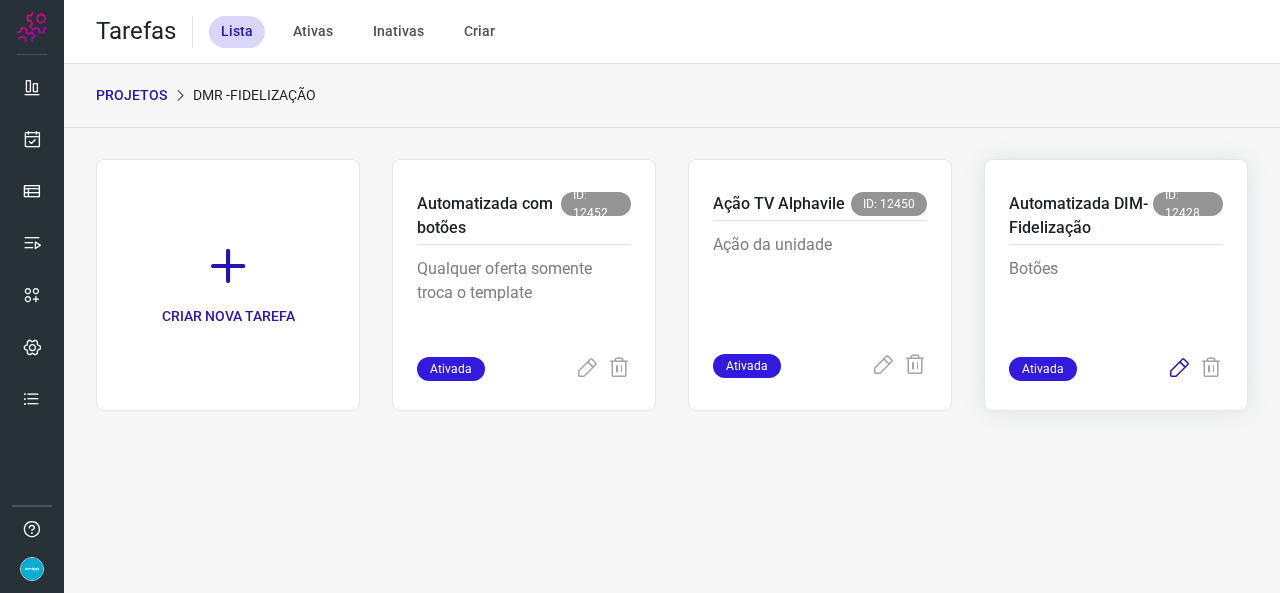 click at bounding box center (1179, 369) 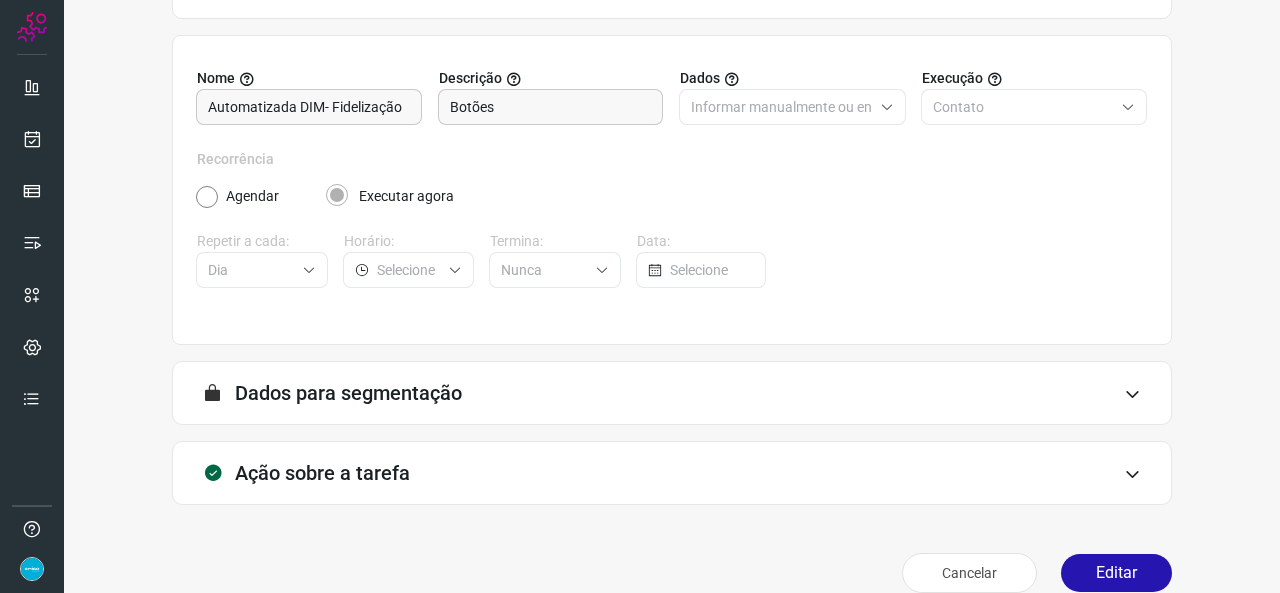 scroll, scrollTop: 187, scrollLeft: 0, axis: vertical 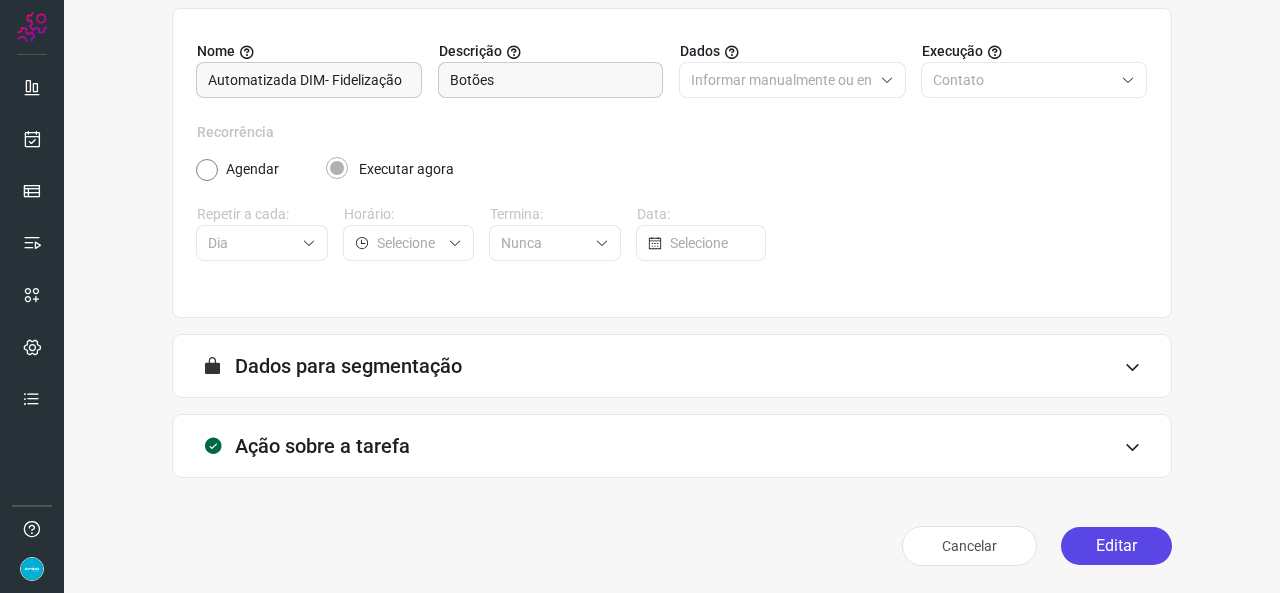 click on "Editar" at bounding box center [1116, 546] 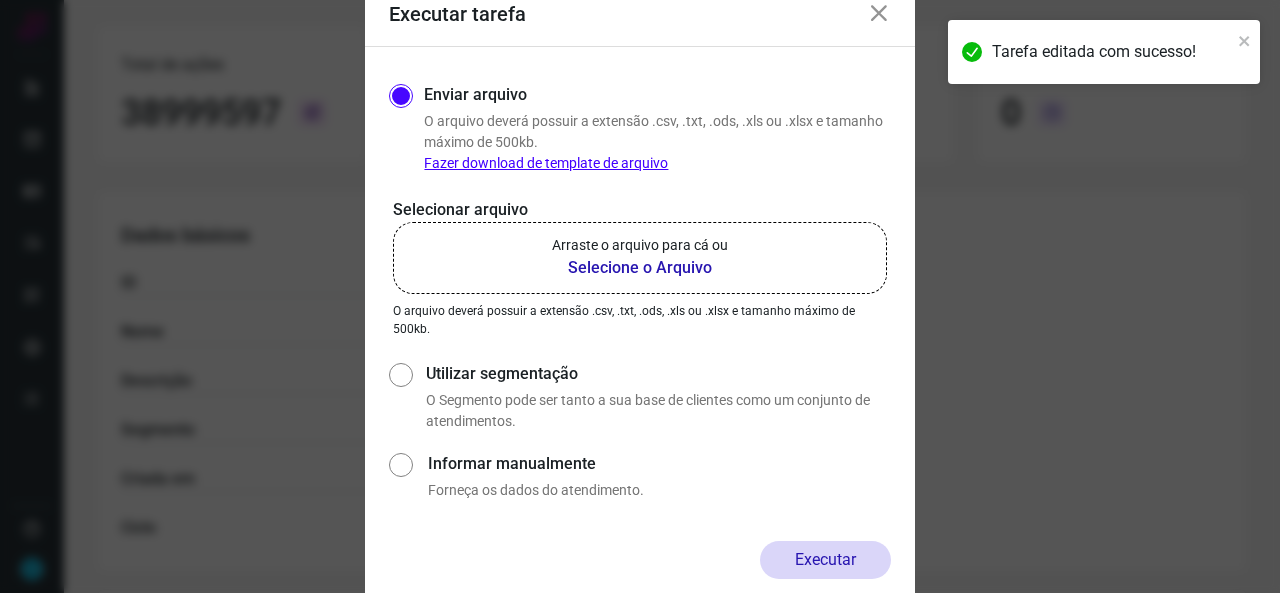click on "Selecione o Arquivo" at bounding box center (640, 268) 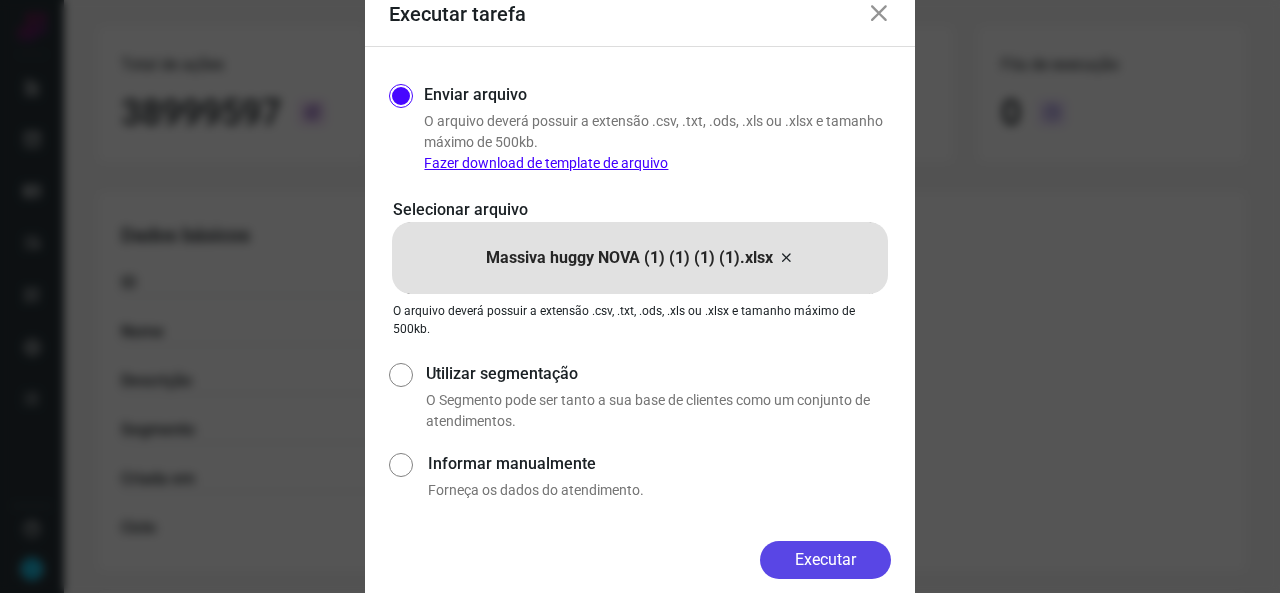 click on "Executar" at bounding box center [825, 560] 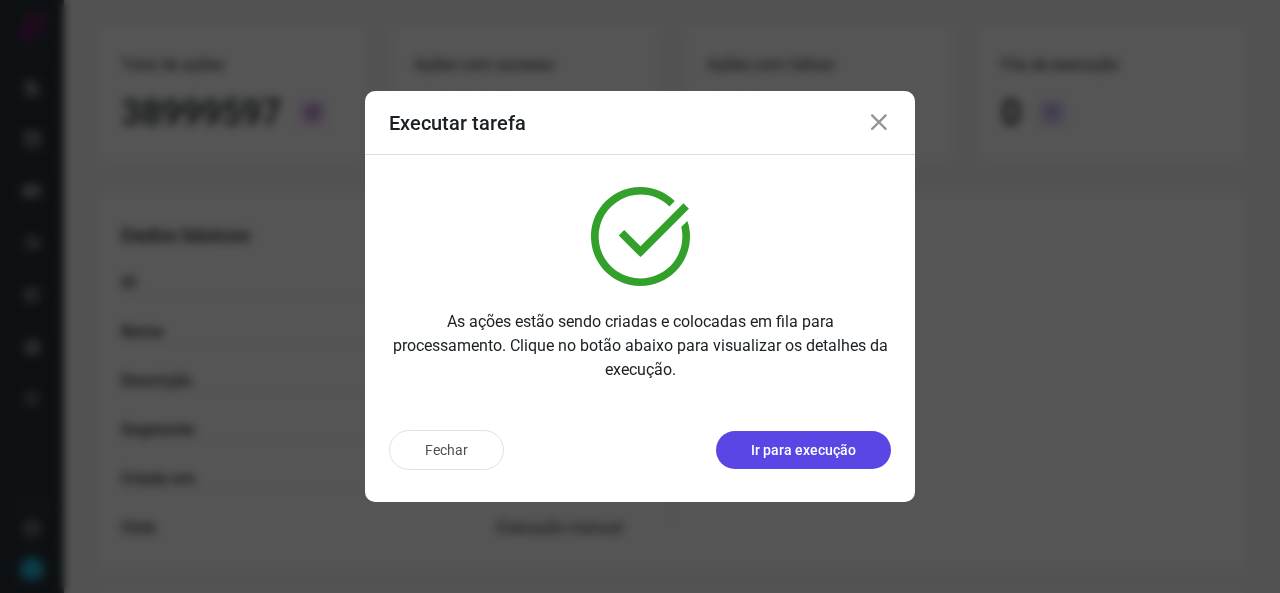 click on "Ir para execução" at bounding box center (803, 450) 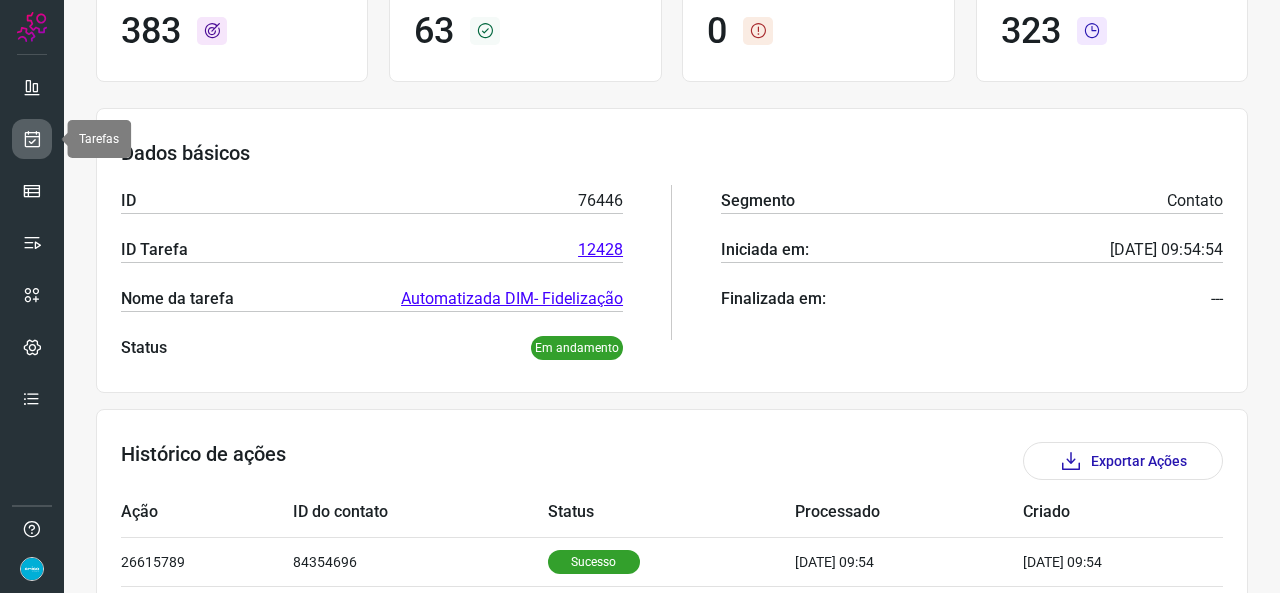 click at bounding box center (32, 139) 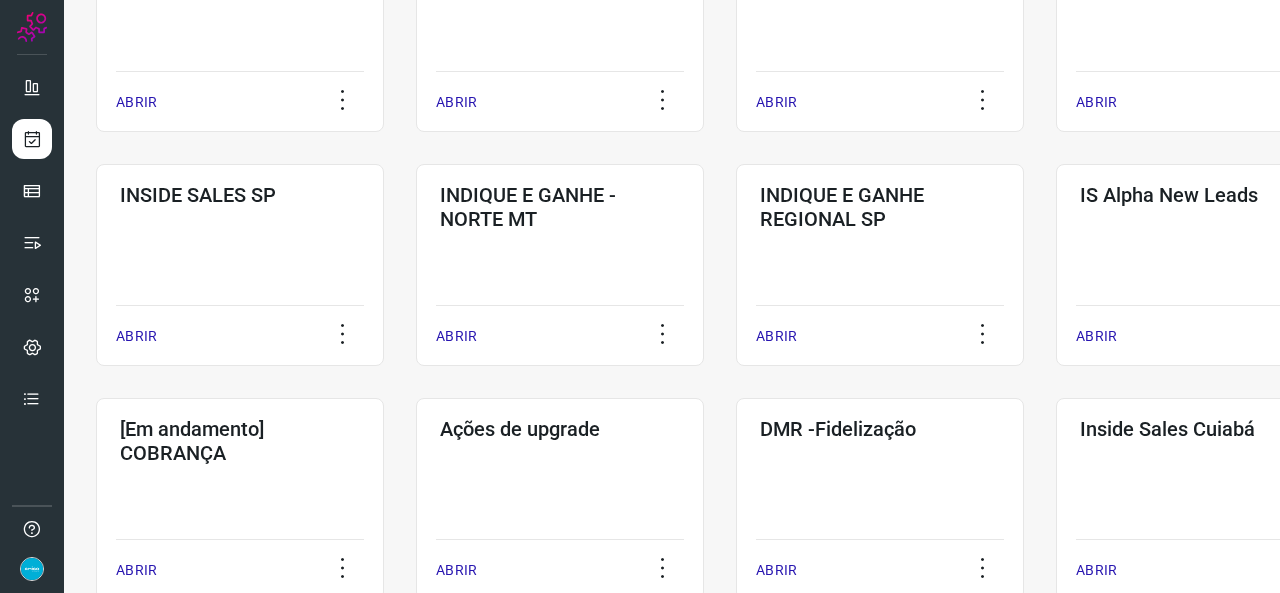 scroll, scrollTop: 652, scrollLeft: 0, axis: vertical 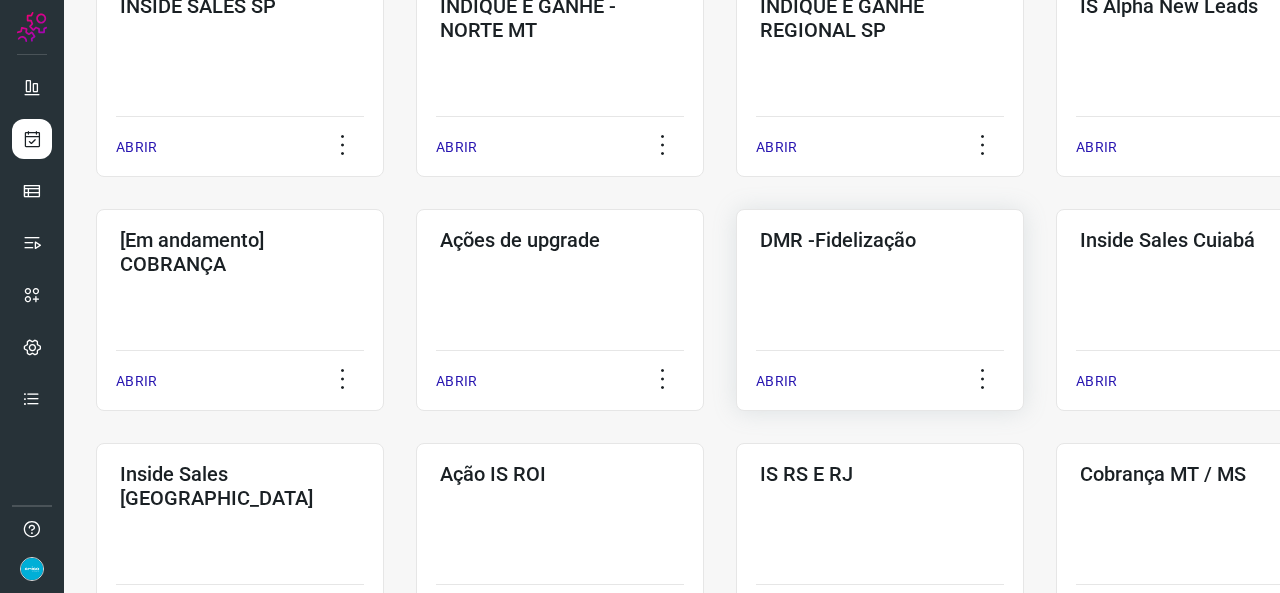 click on "ABRIR" at bounding box center [776, 381] 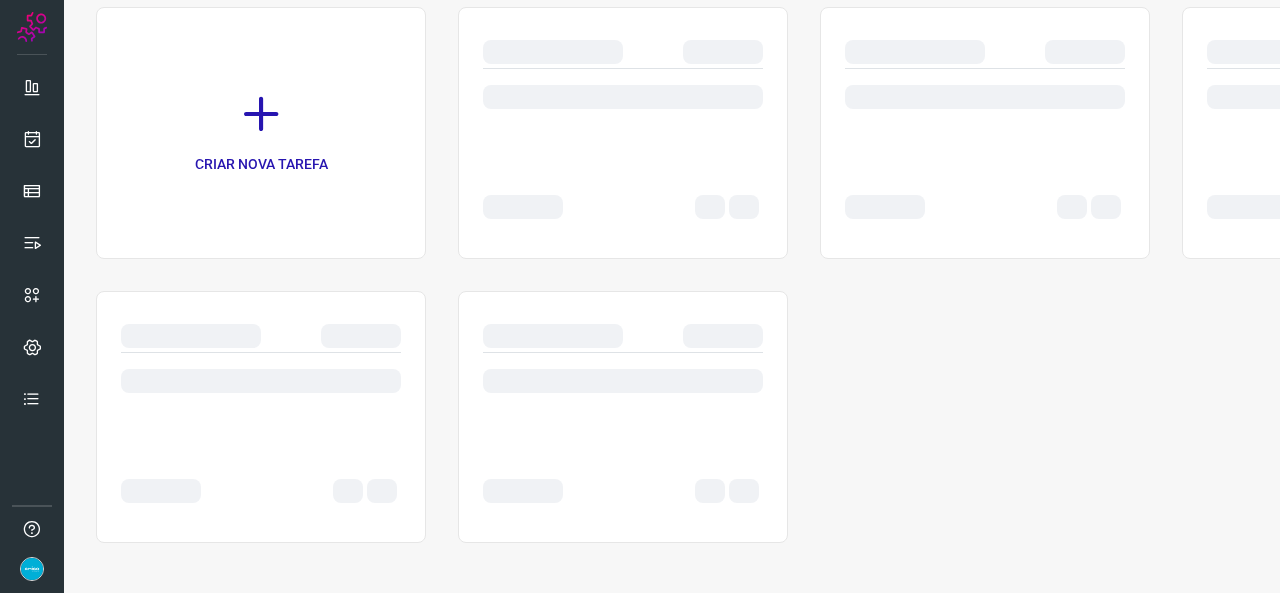 scroll, scrollTop: 0, scrollLeft: 0, axis: both 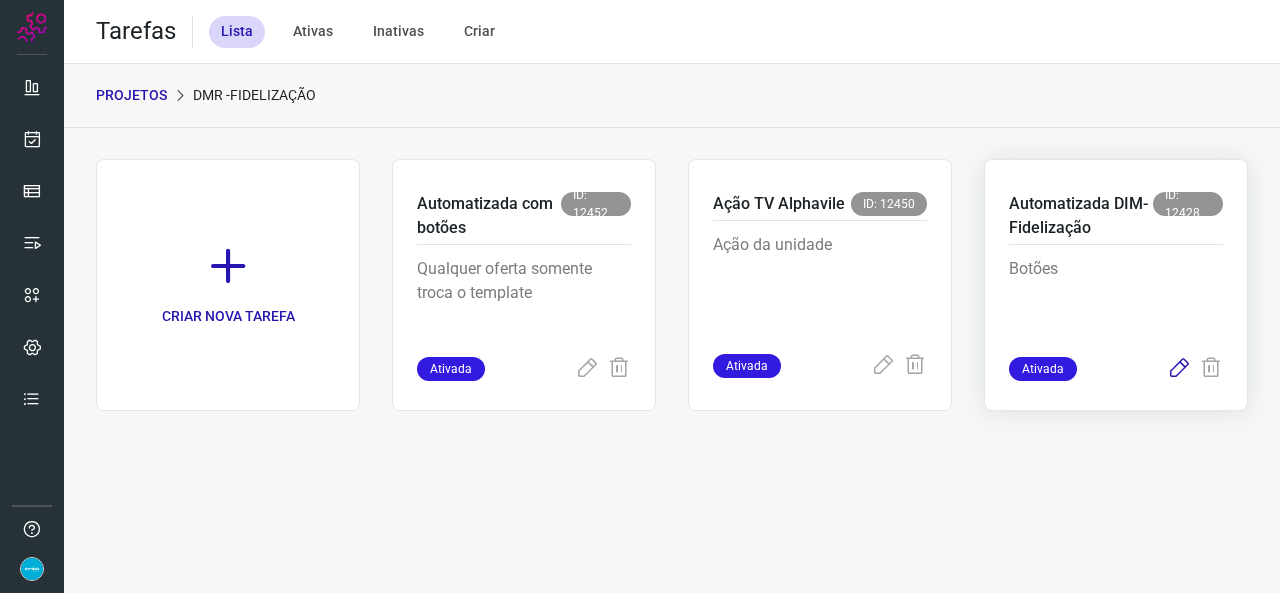 click at bounding box center (1179, 369) 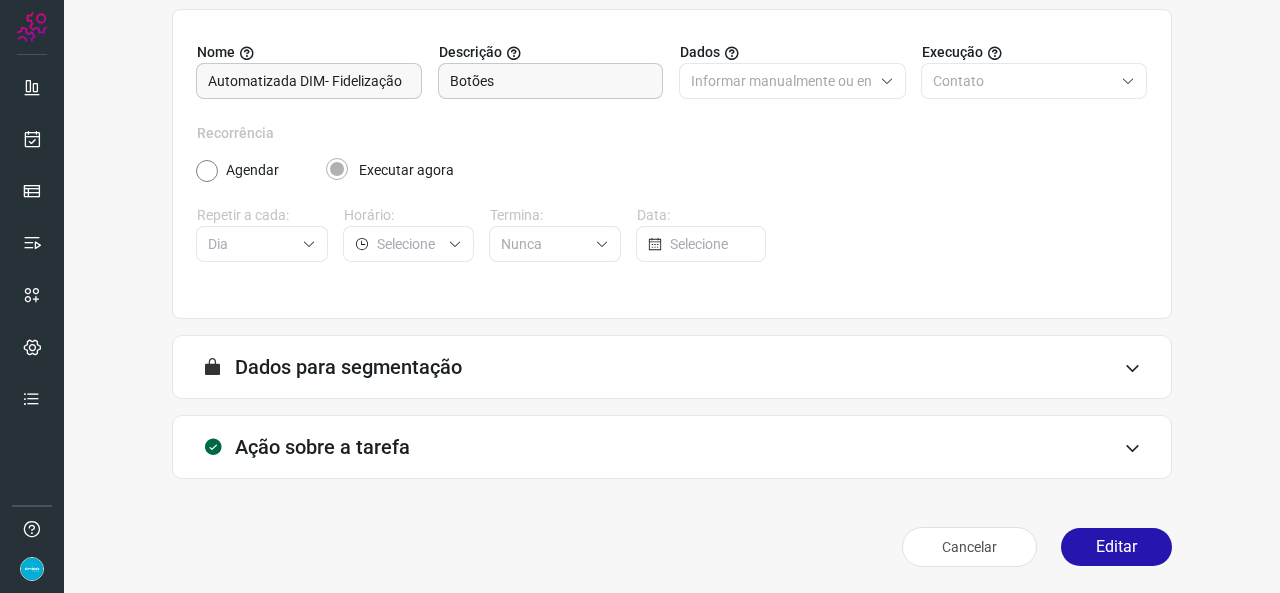 scroll, scrollTop: 187, scrollLeft: 0, axis: vertical 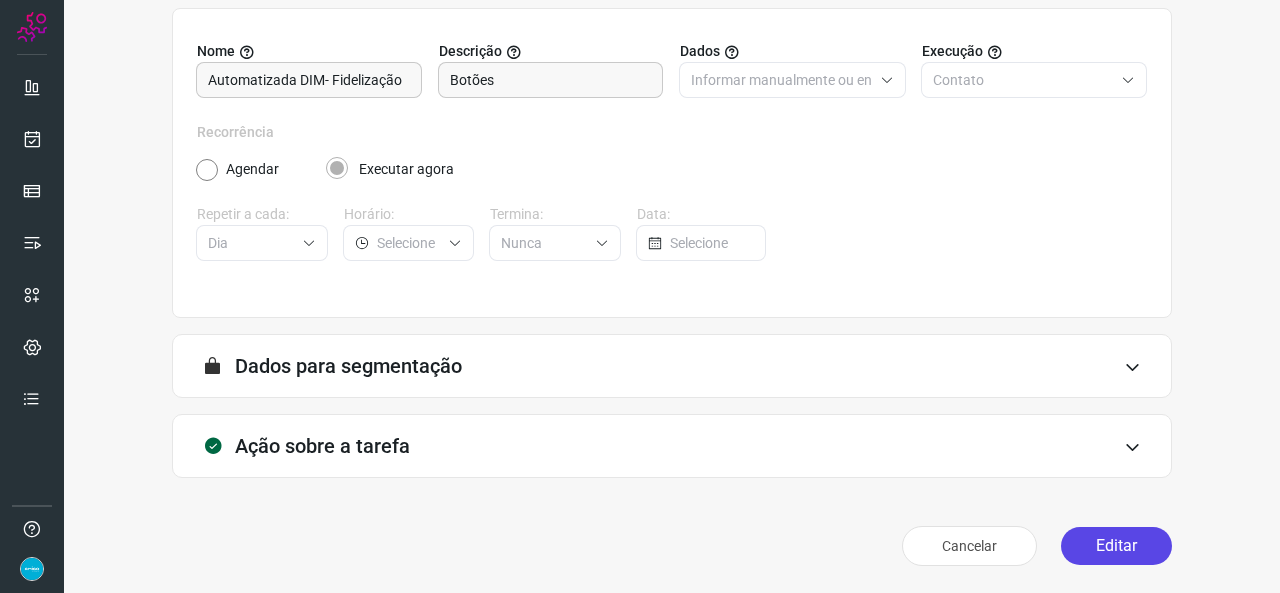 click on "Editar" at bounding box center (1116, 546) 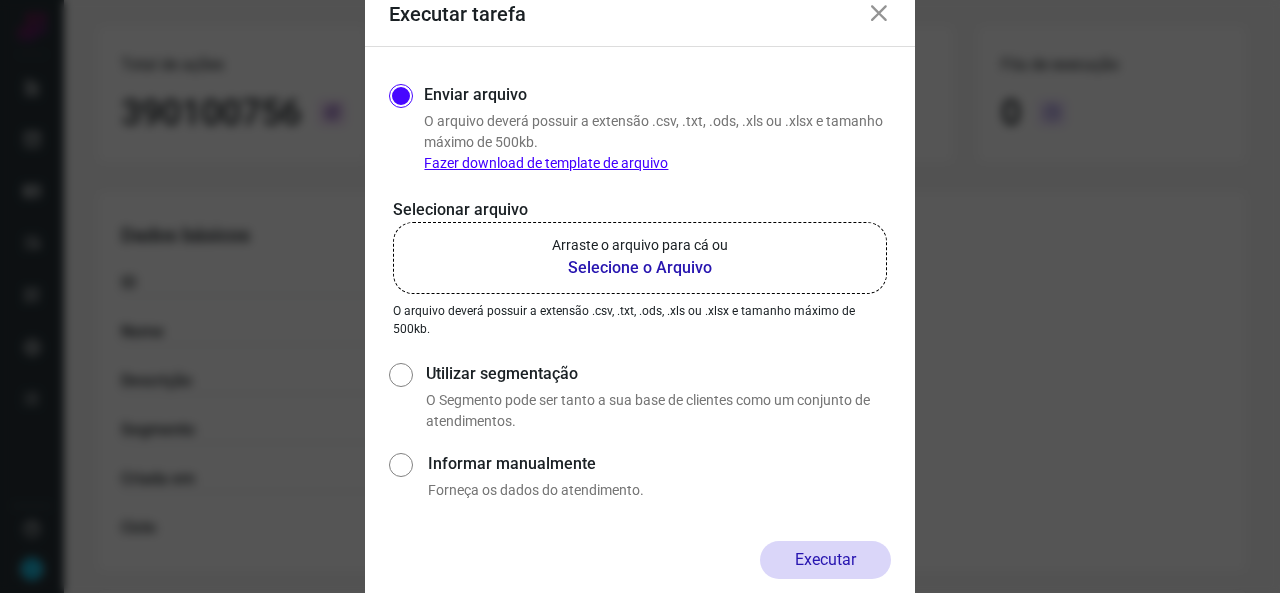 click on "Selecione o Arquivo" at bounding box center (640, 268) 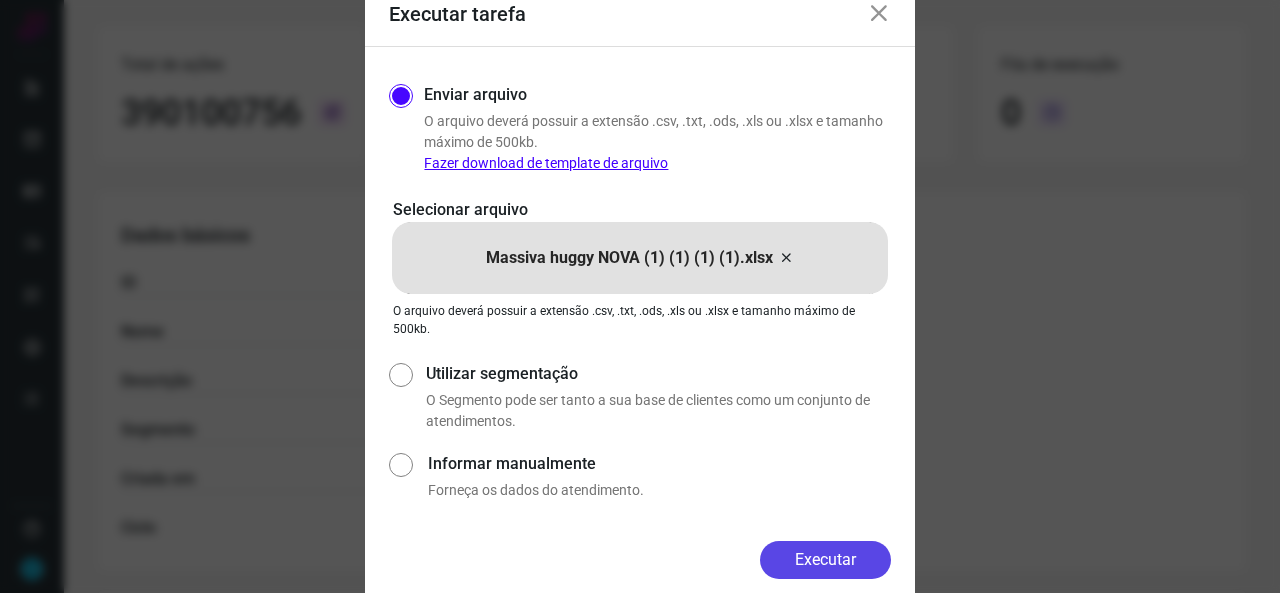 click on "Executar" at bounding box center (825, 560) 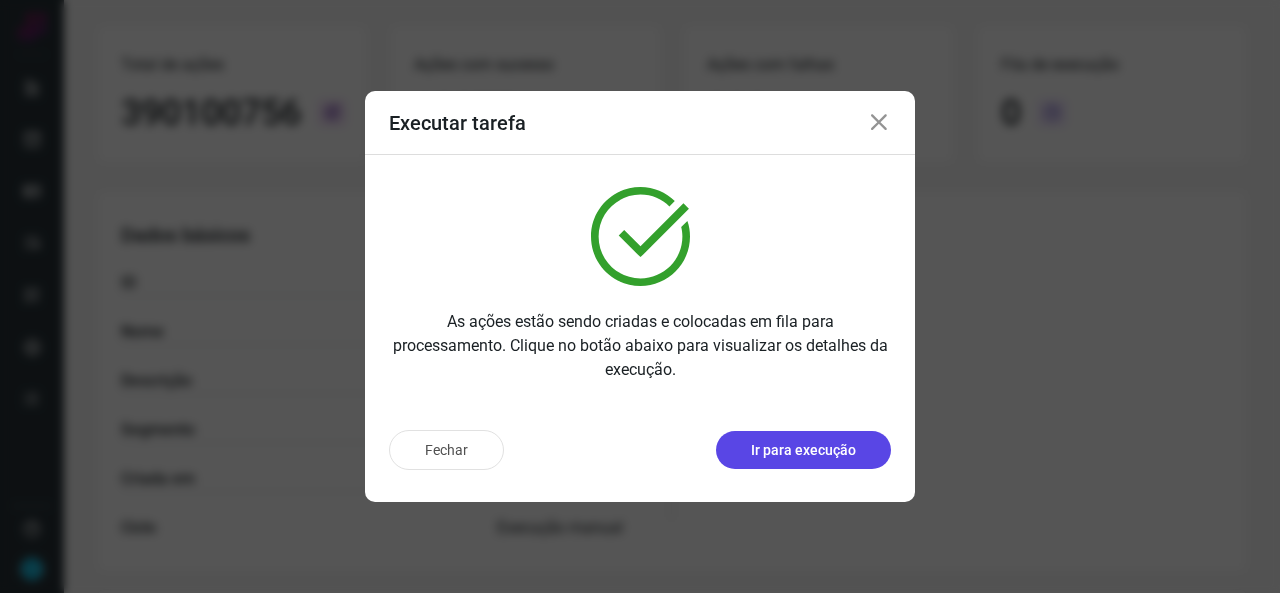 click on "Ir para execução" at bounding box center [803, 450] 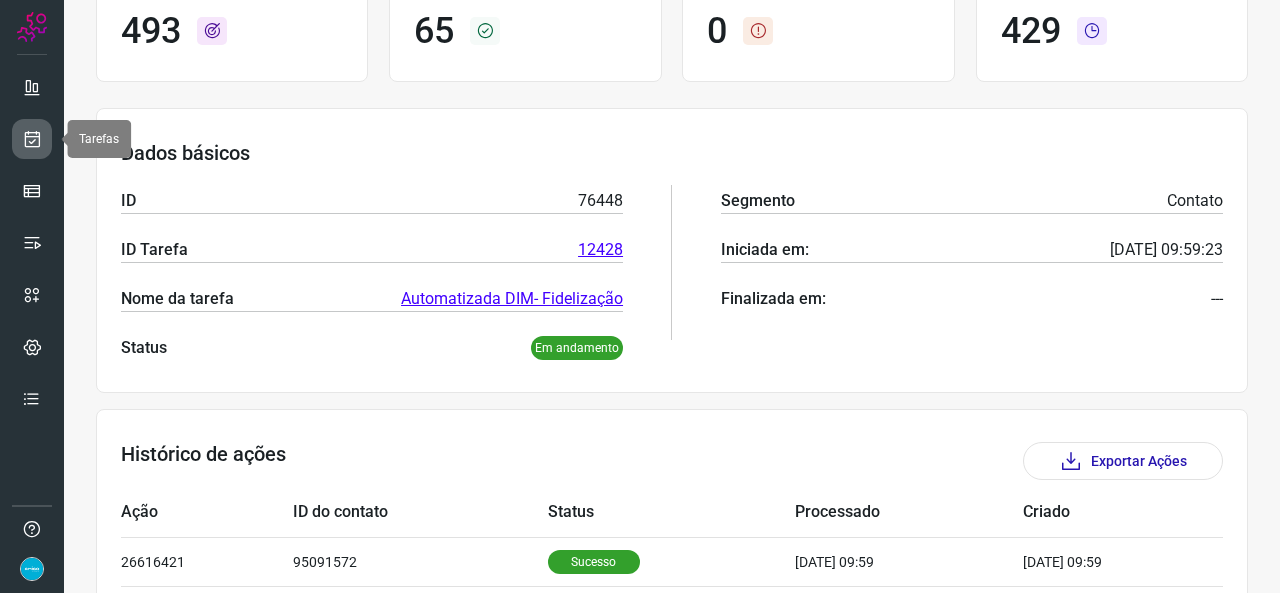 click at bounding box center (32, 139) 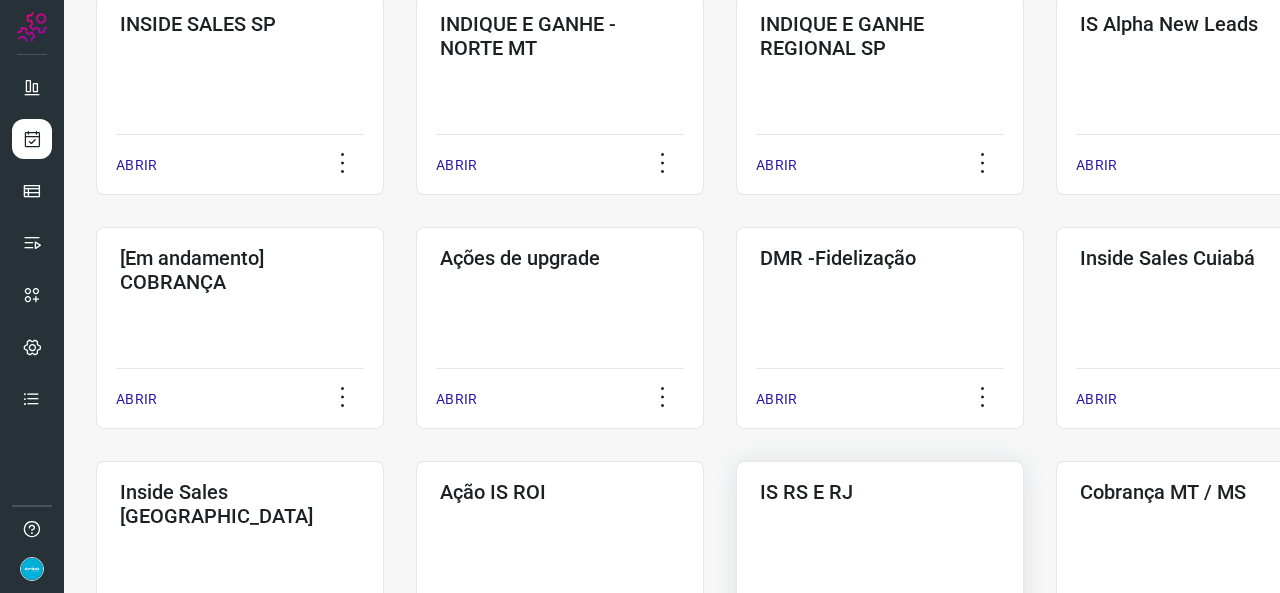 scroll, scrollTop: 652, scrollLeft: 0, axis: vertical 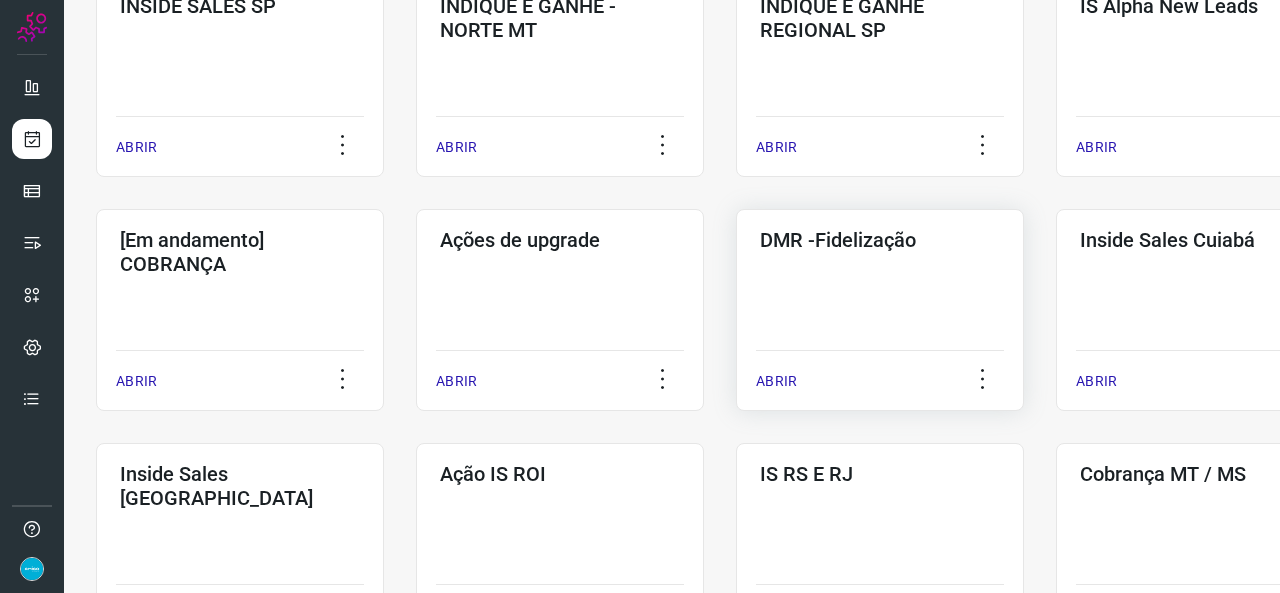click on "ABRIR" at bounding box center (776, 381) 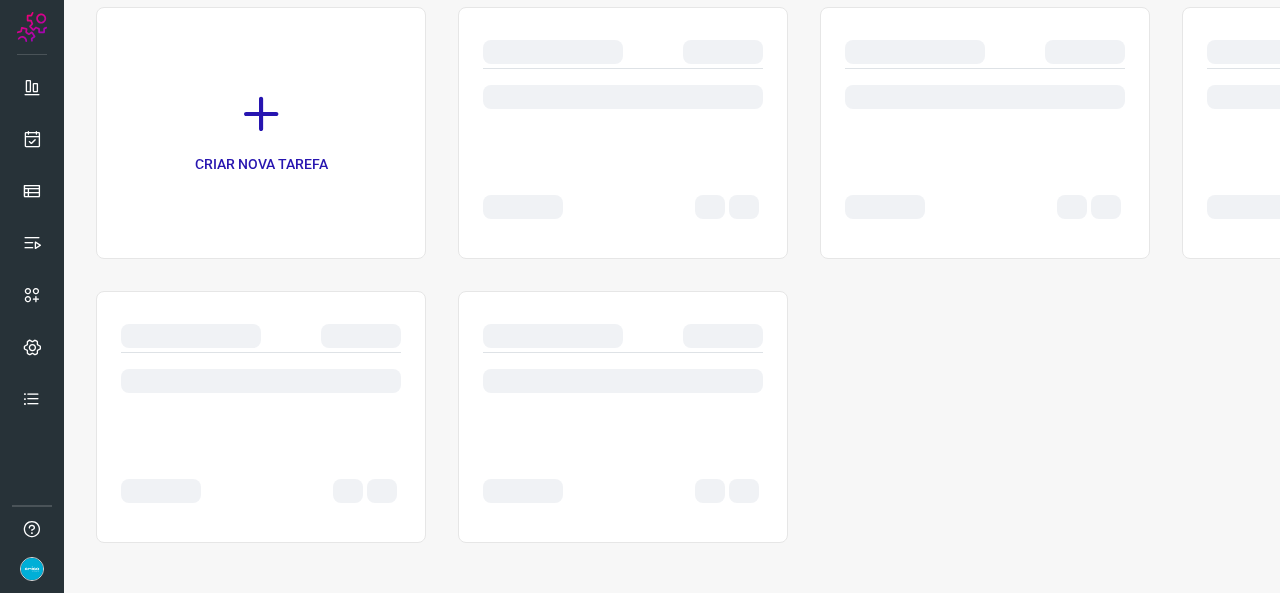 scroll, scrollTop: 0, scrollLeft: 0, axis: both 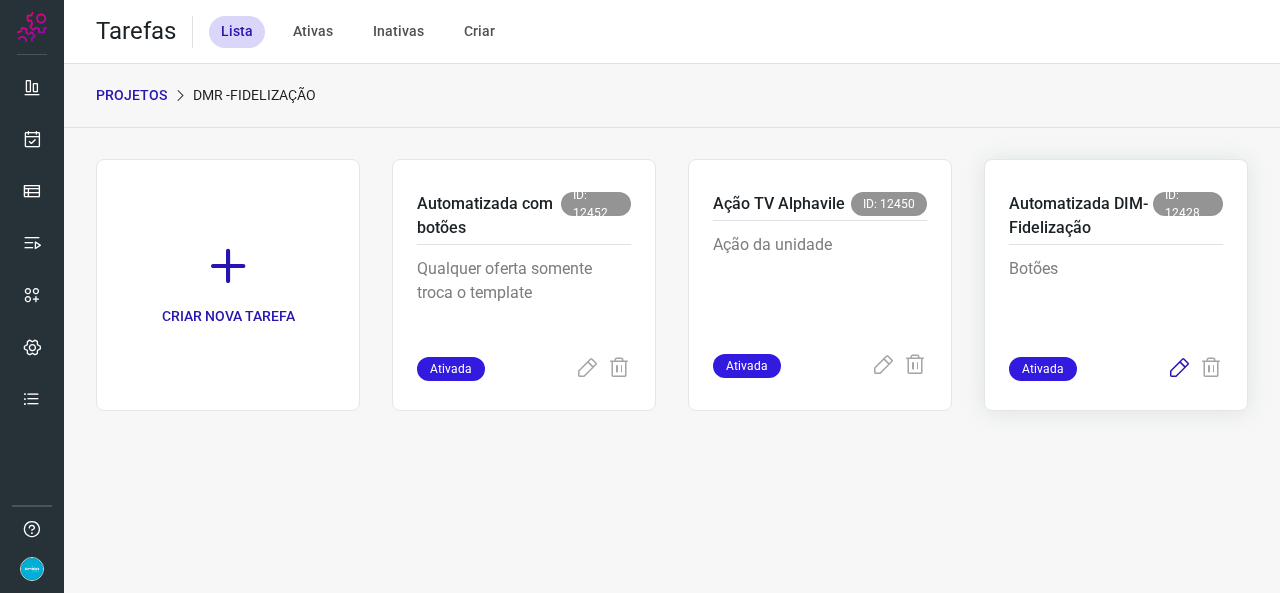 click at bounding box center (1179, 369) 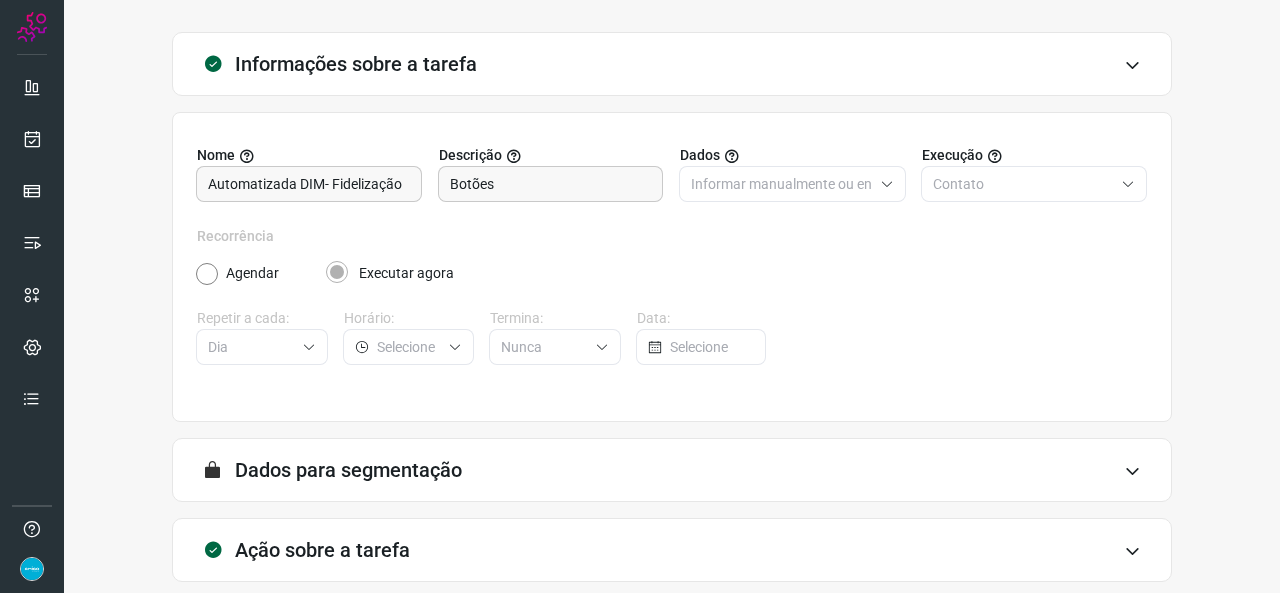 scroll, scrollTop: 187, scrollLeft: 0, axis: vertical 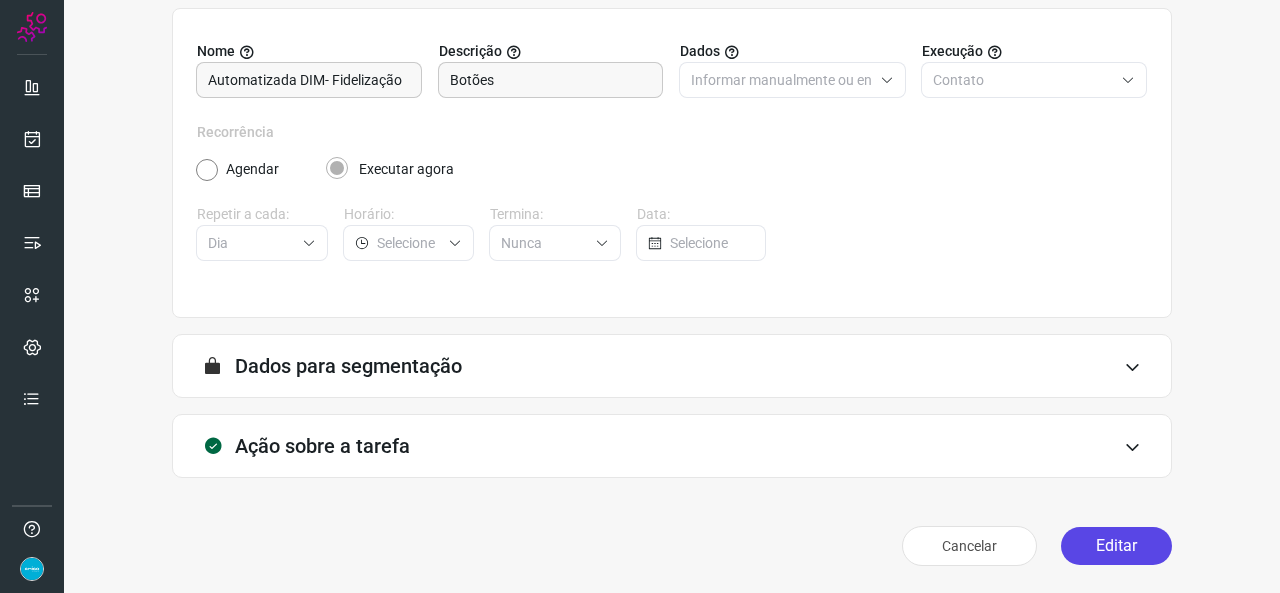 click on "Editar" at bounding box center (1116, 546) 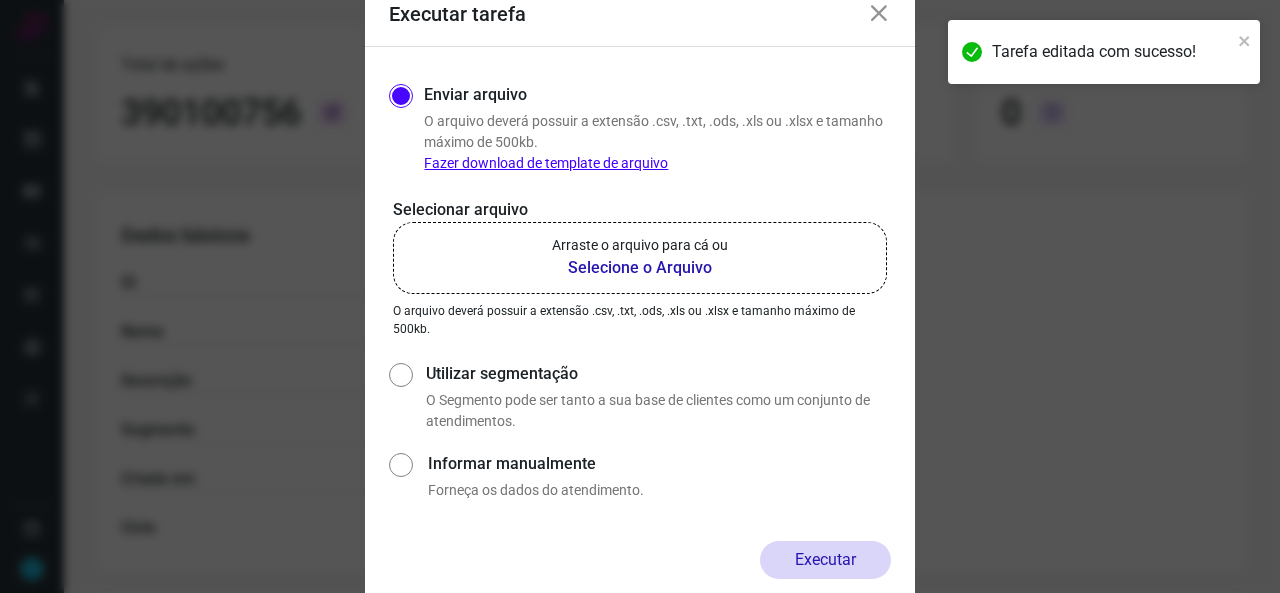 click on "Selecione o Arquivo" at bounding box center (640, 268) 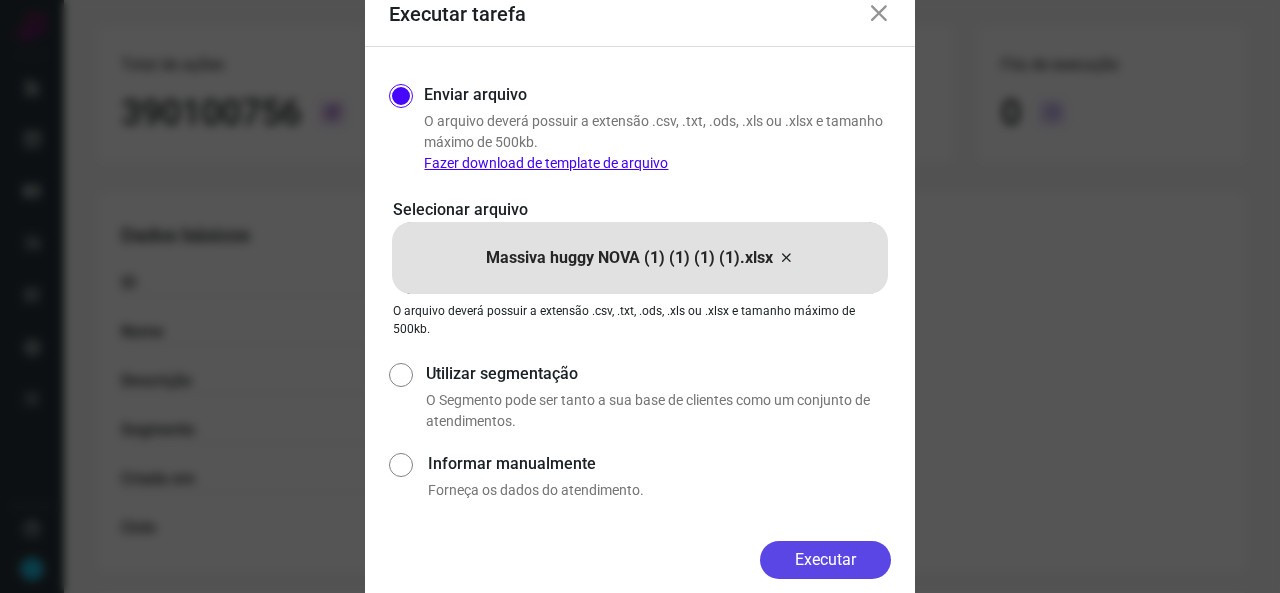 click on "Executar" at bounding box center [825, 560] 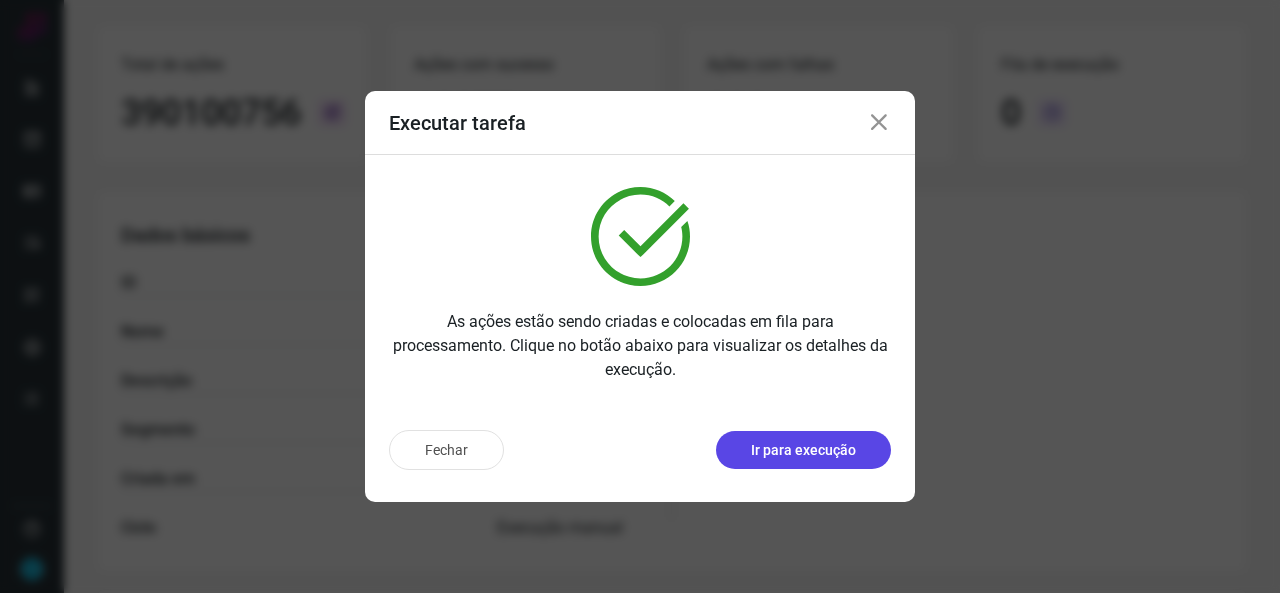 click on "Ir para execução" at bounding box center [803, 450] 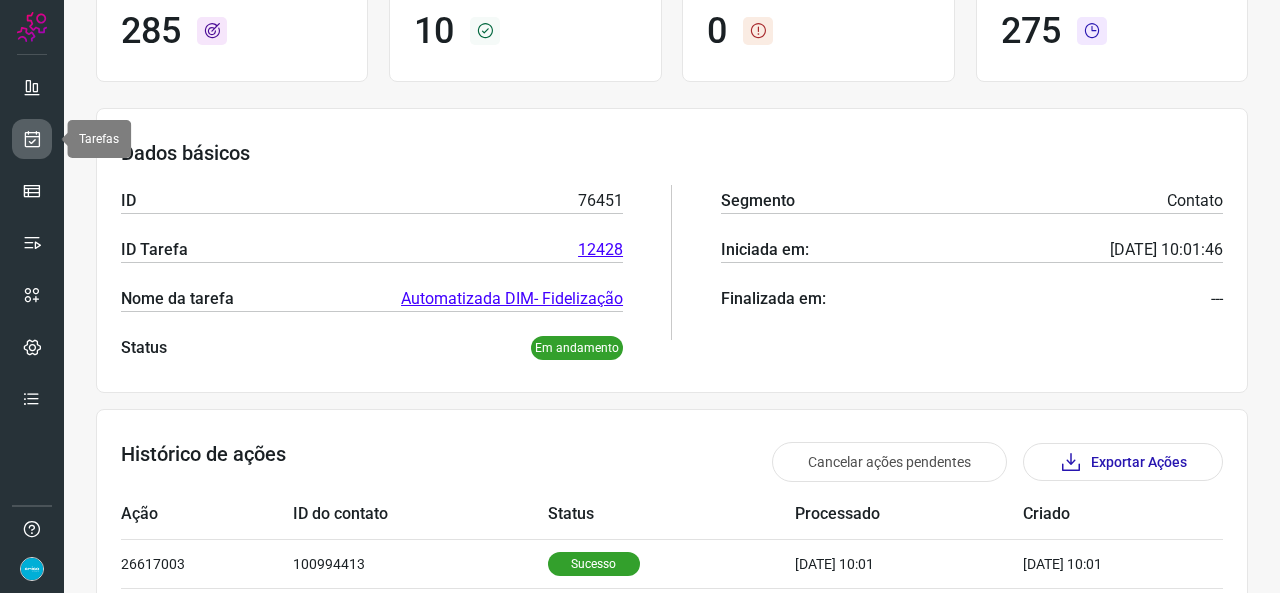 click at bounding box center [32, 139] 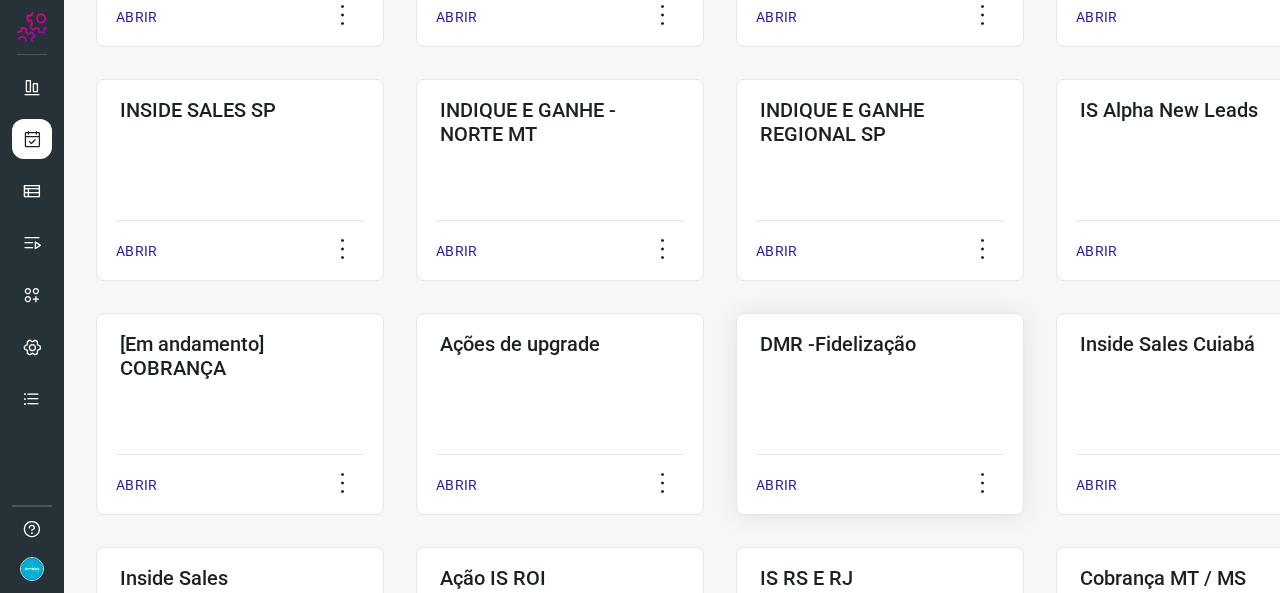 scroll, scrollTop: 552, scrollLeft: 0, axis: vertical 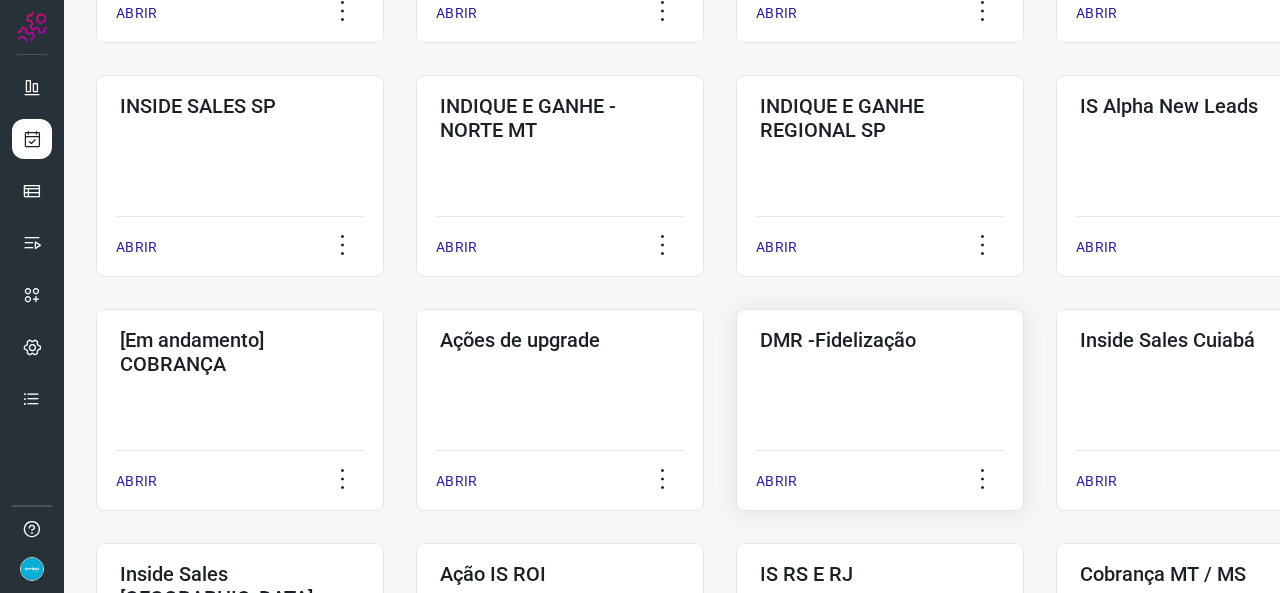 click on "ABRIR" at bounding box center (776, 481) 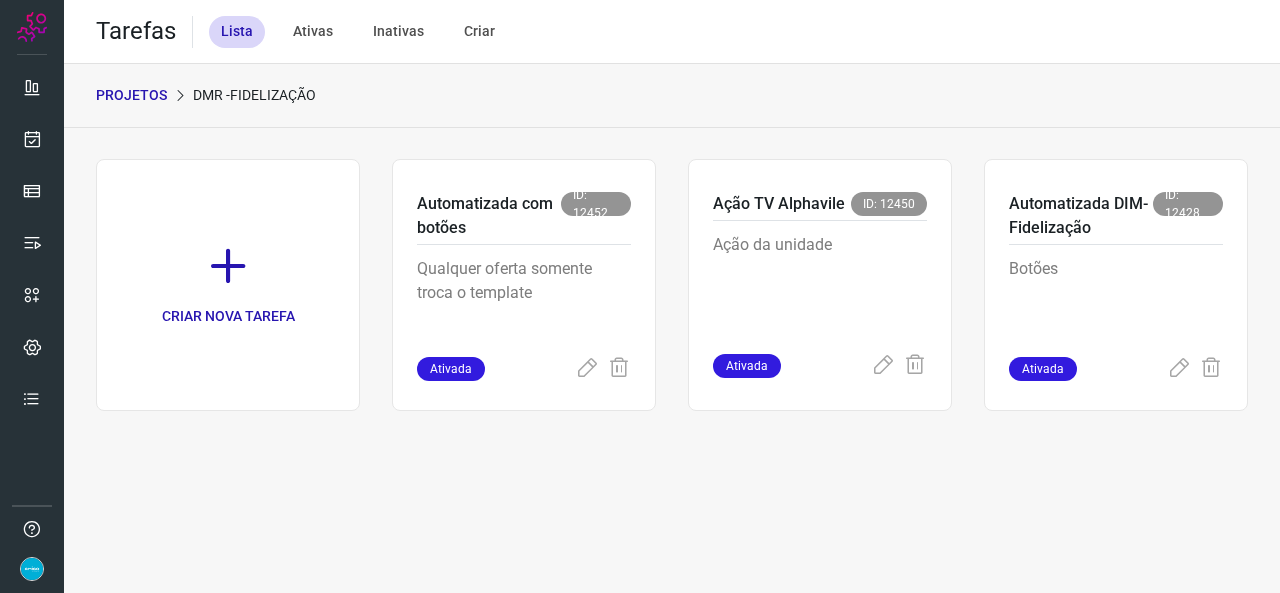 scroll, scrollTop: 0, scrollLeft: 0, axis: both 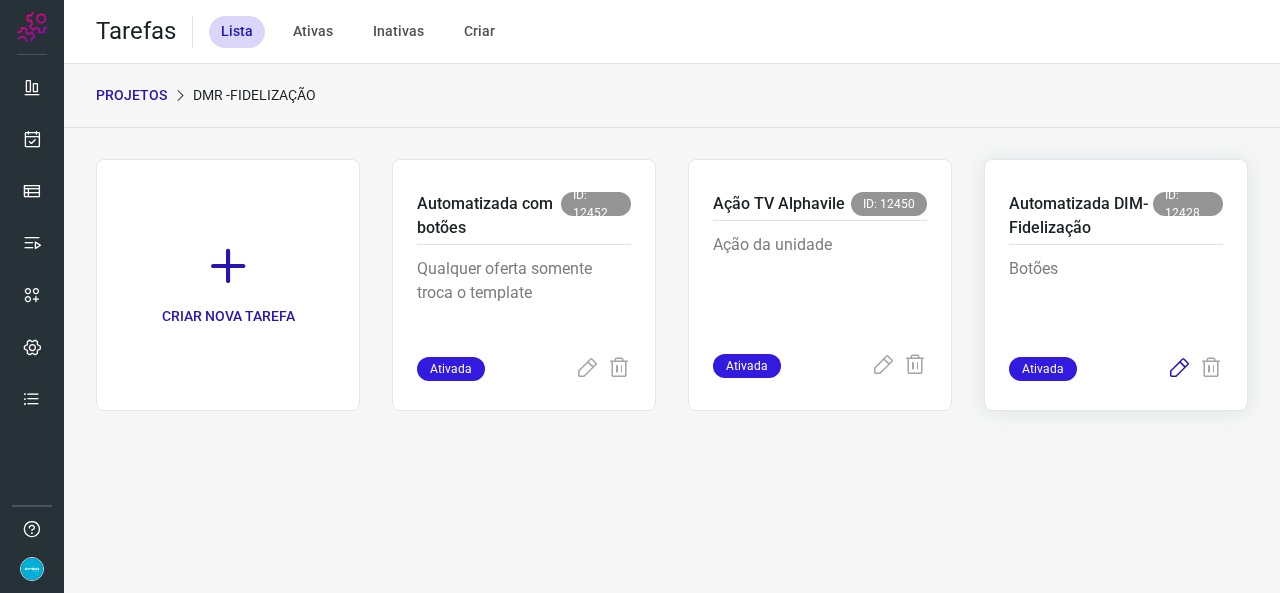 click at bounding box center (1179, 369) 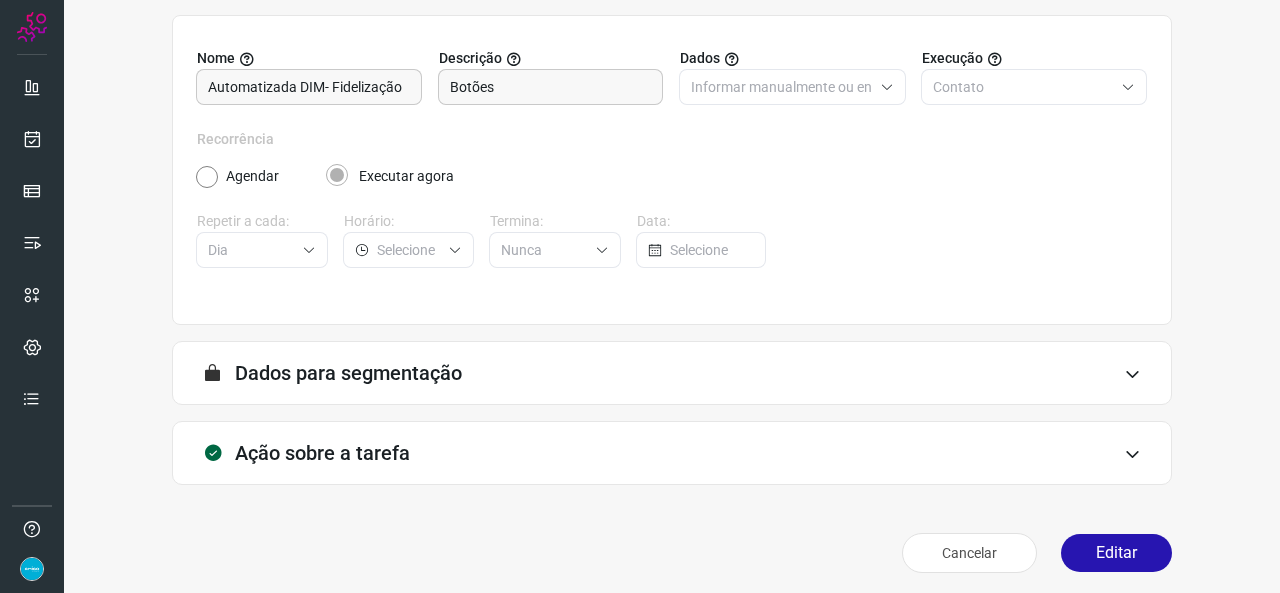 scroll, scrollTop: 187, scrollLeft: 0, axis: vertical 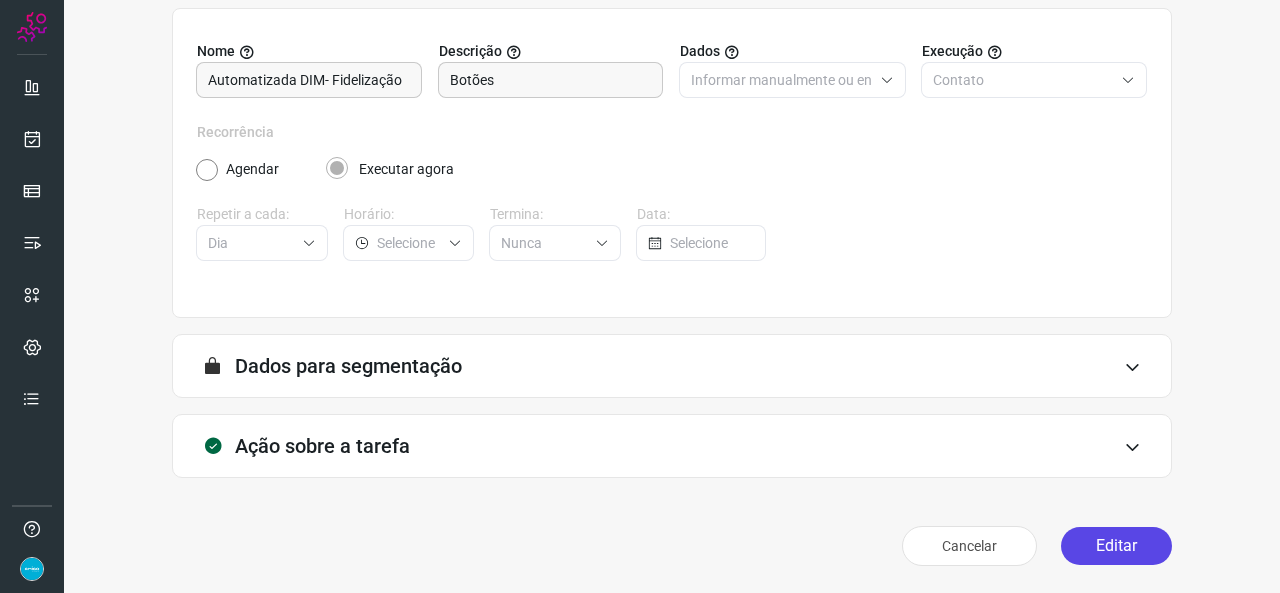 click on "Editar" at bounding box center [1116, 546] 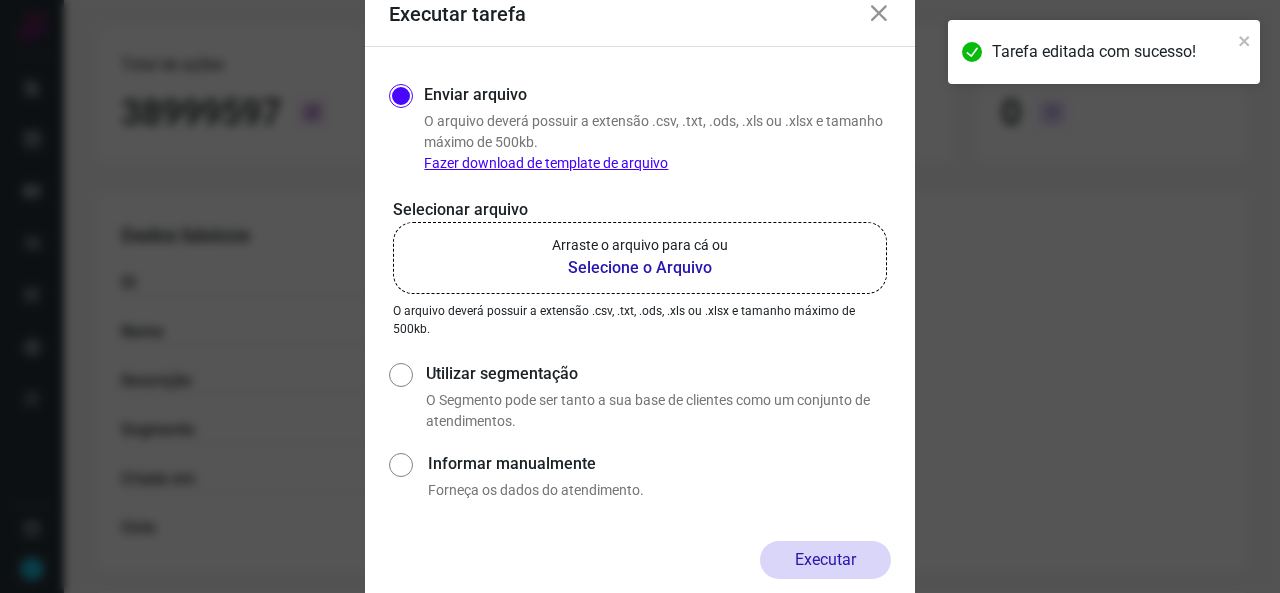 click on "Selecione o Arquivo" at bounding box center (640, 268) 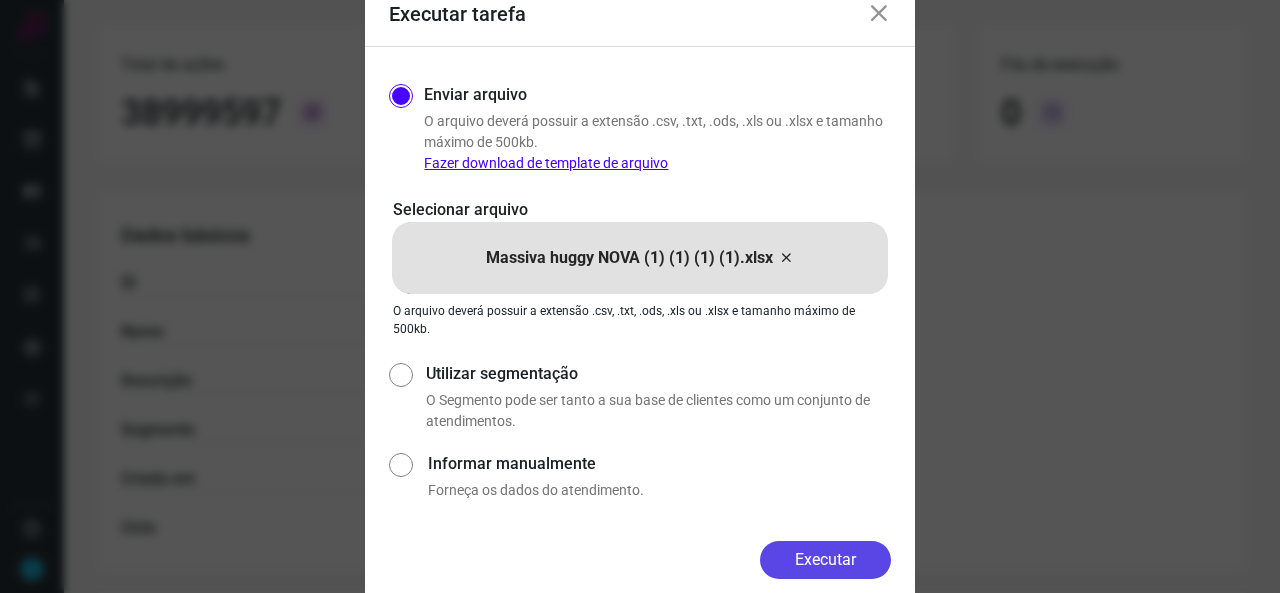 click on "Executar" at bounding box center [825, 560] 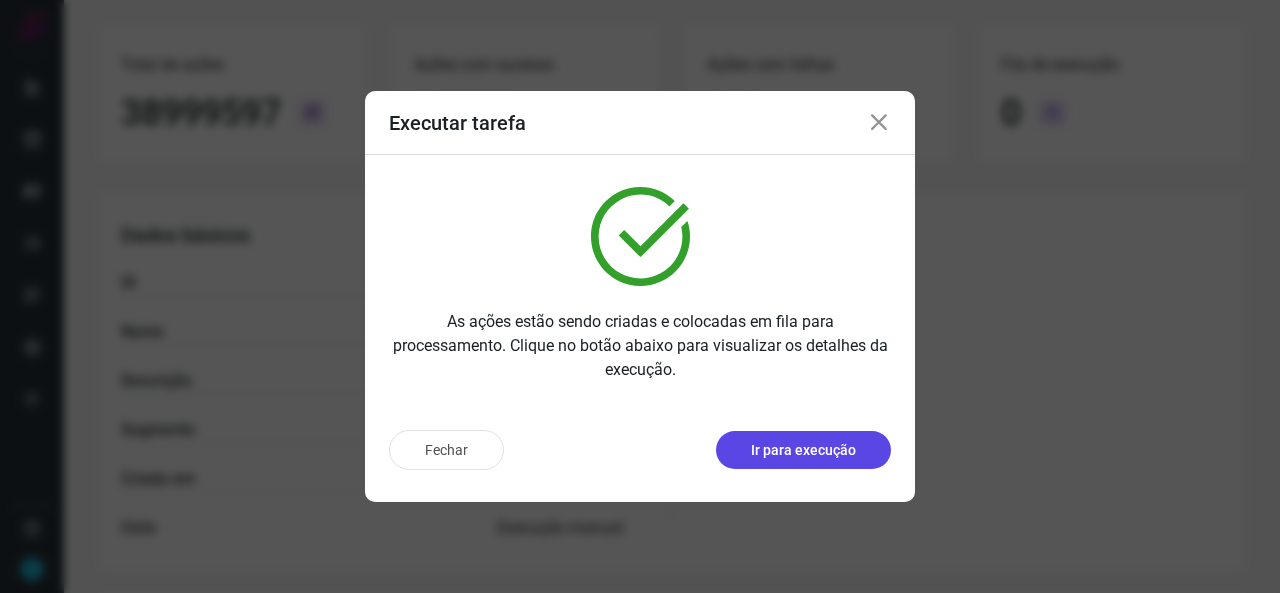 click on "Ir para execução" at bounding box center (803, 450) 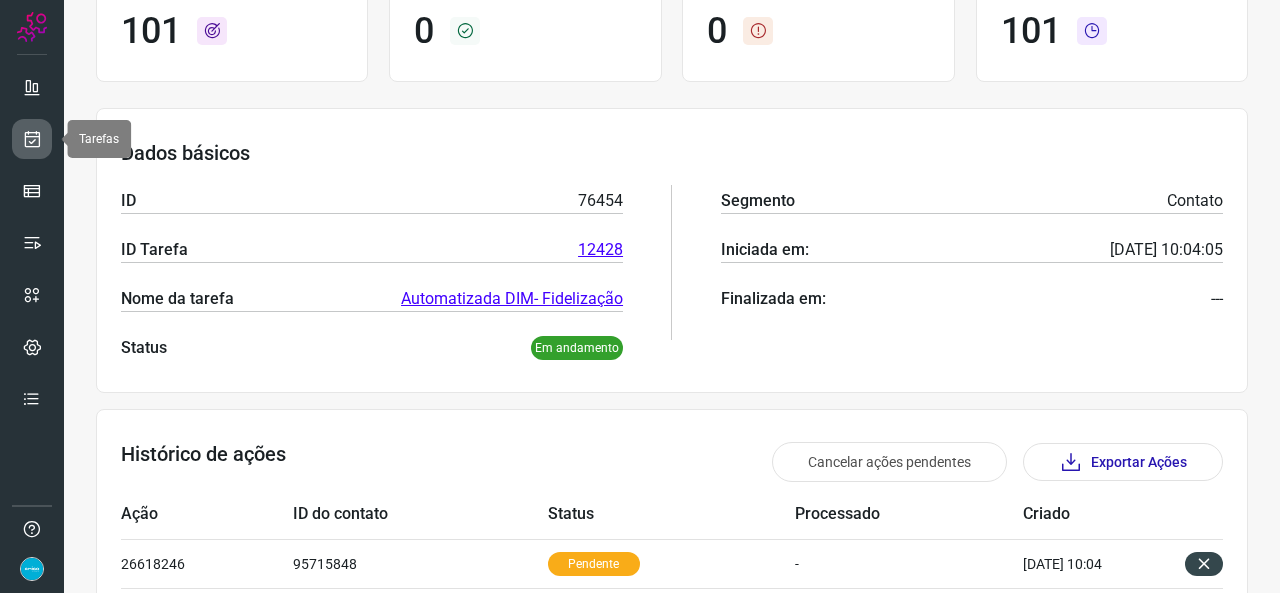 click at bounding box center (32, 139) 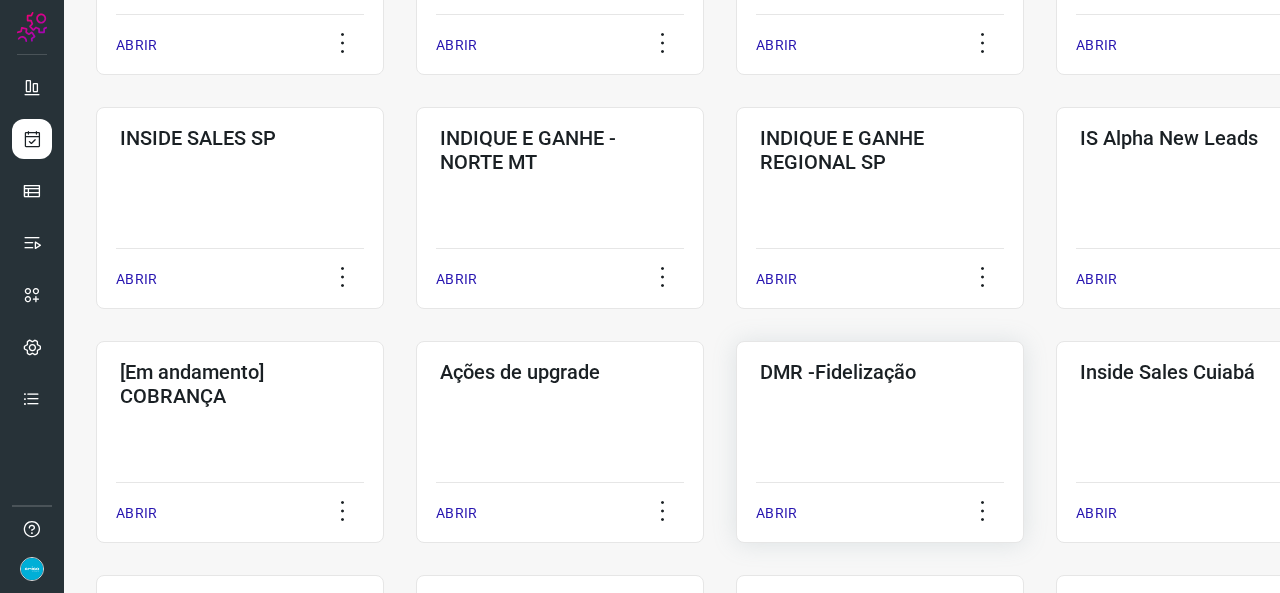 scroll, scrollTop: 552, scrollLeft: 0, axis: vertical 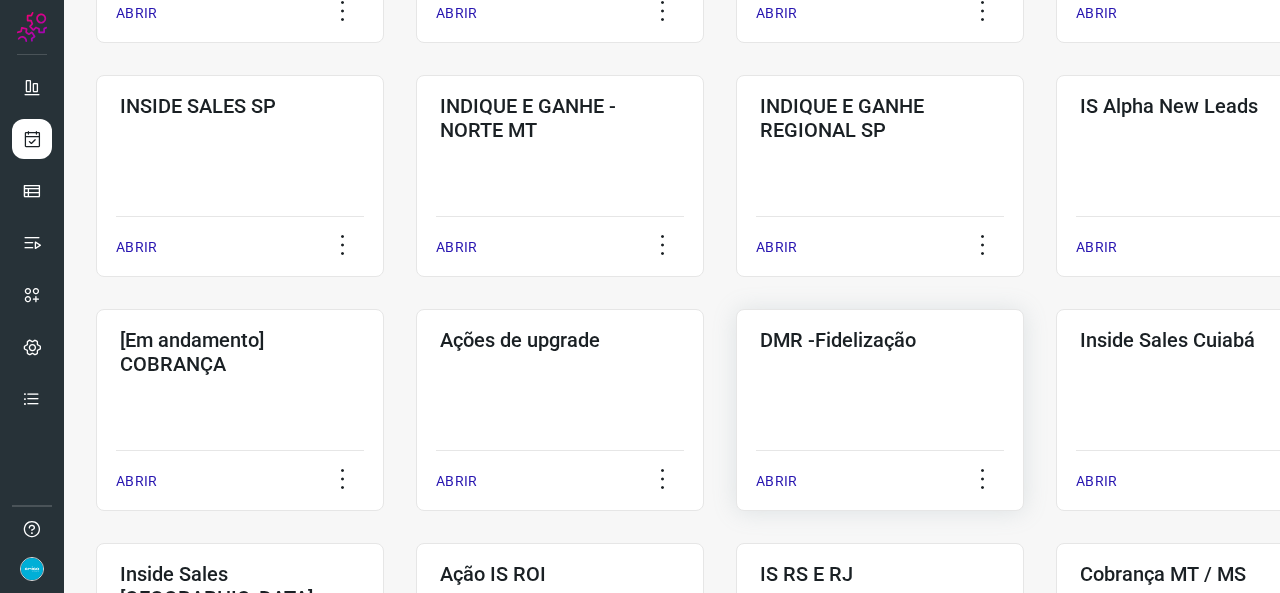 click on "ABRIR" at bounding box center (776, 481) 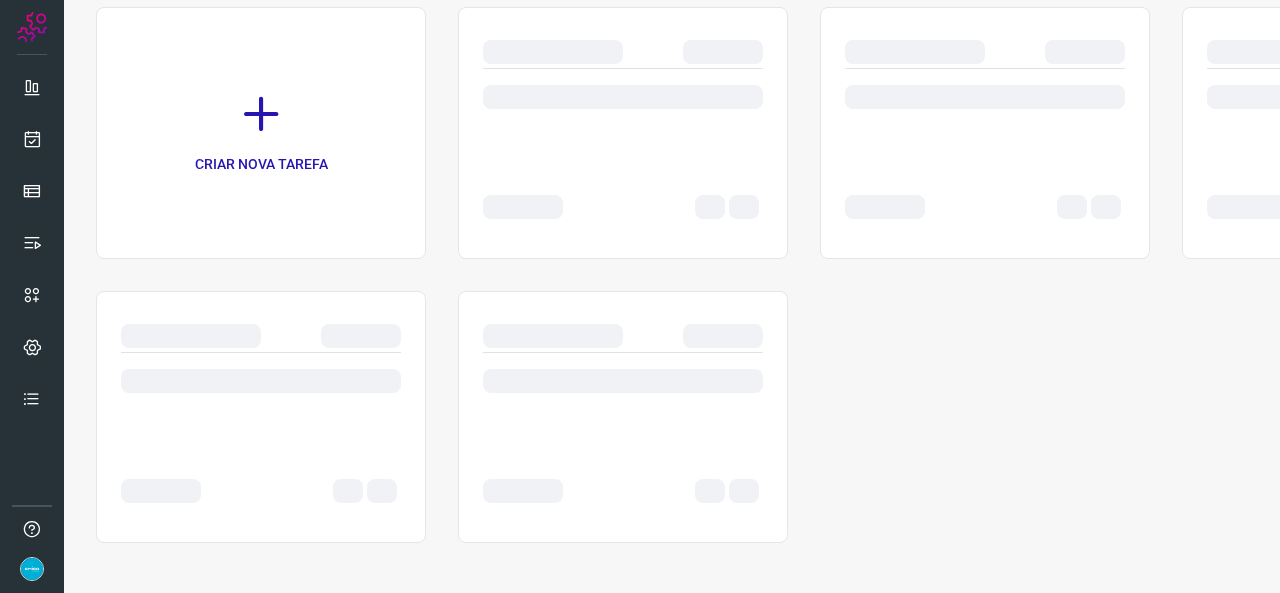 scroll, scrollTop: 0, scrollLeft: 0, axis: both 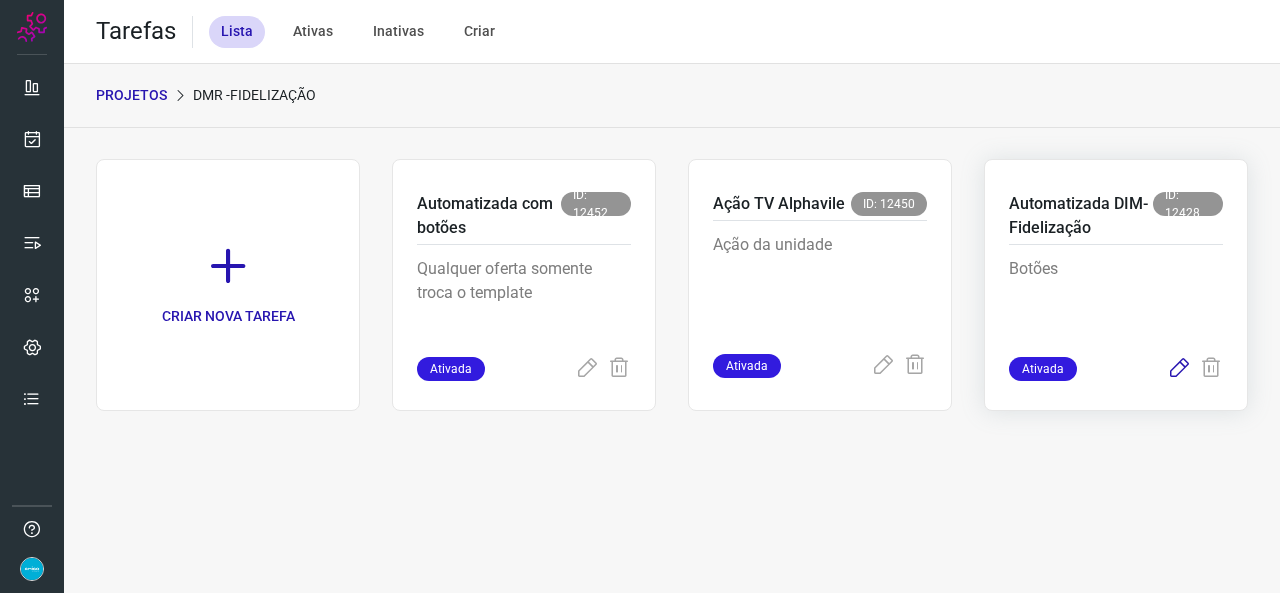 click at bounding box center (1179, 369) 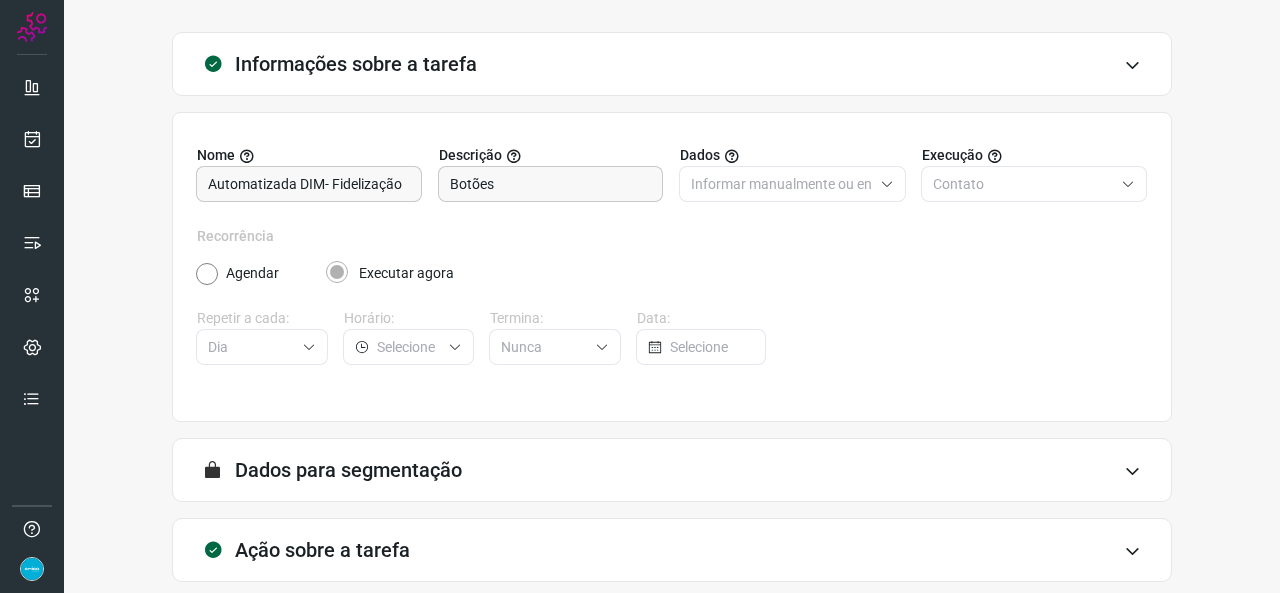scroll, scrollTop: 187, scrollLeft: 0, axis: vertical 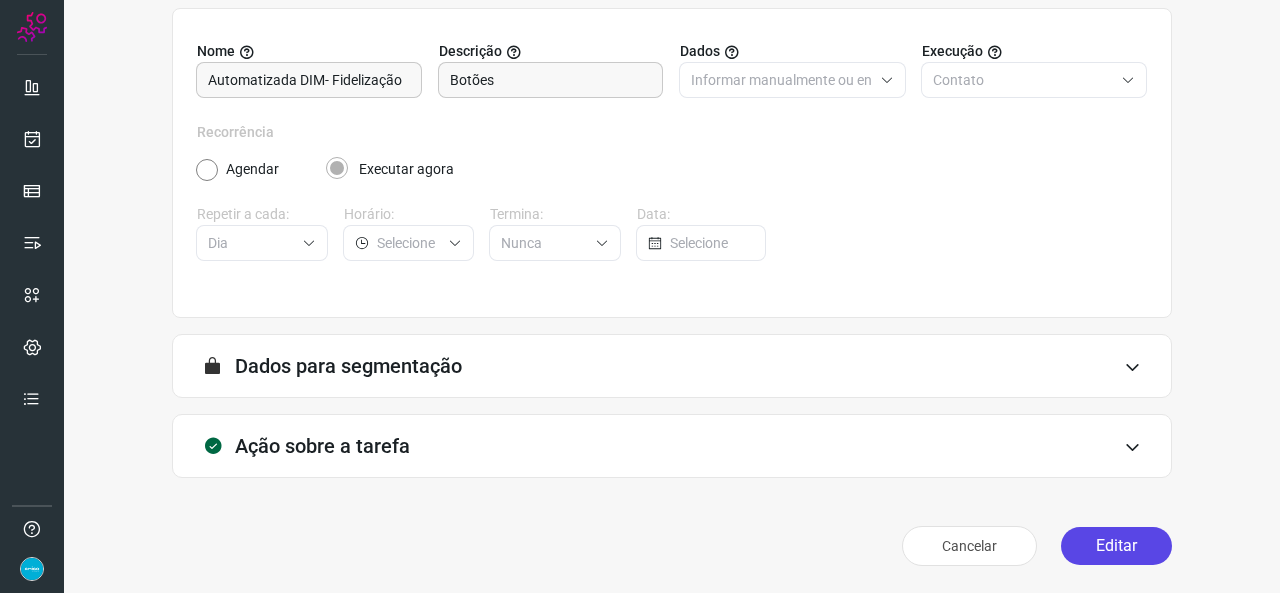 click on "Editar" at bounding box center (1116, 546) 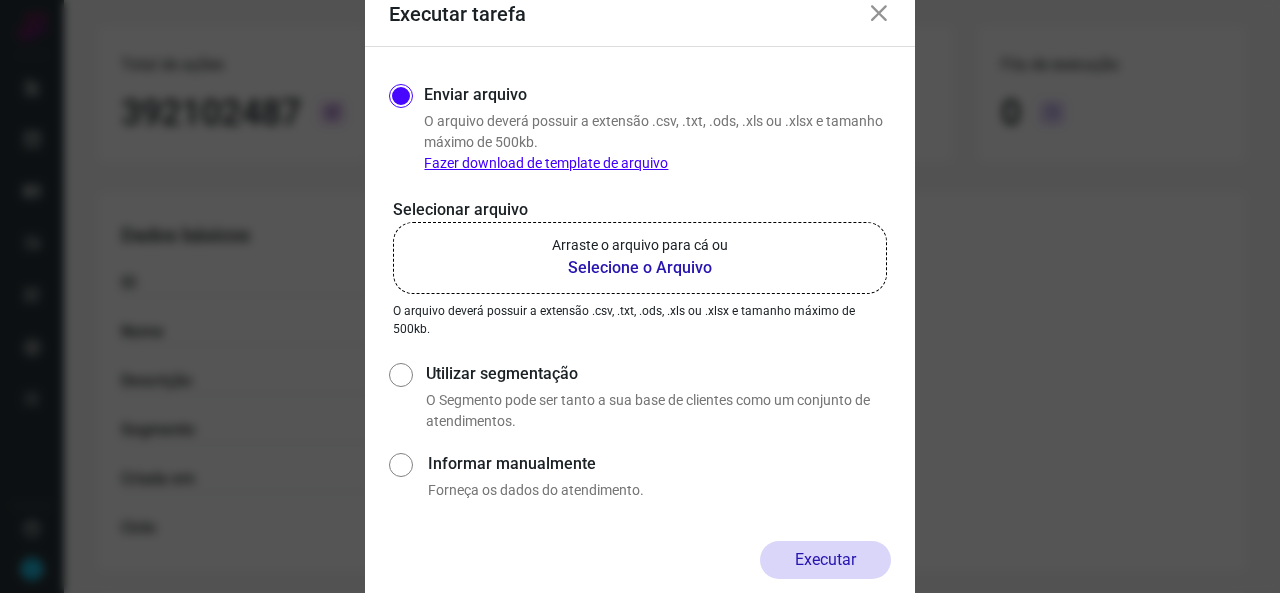 click on "Selecione o Arquivo" at bounding box center (640, 268) 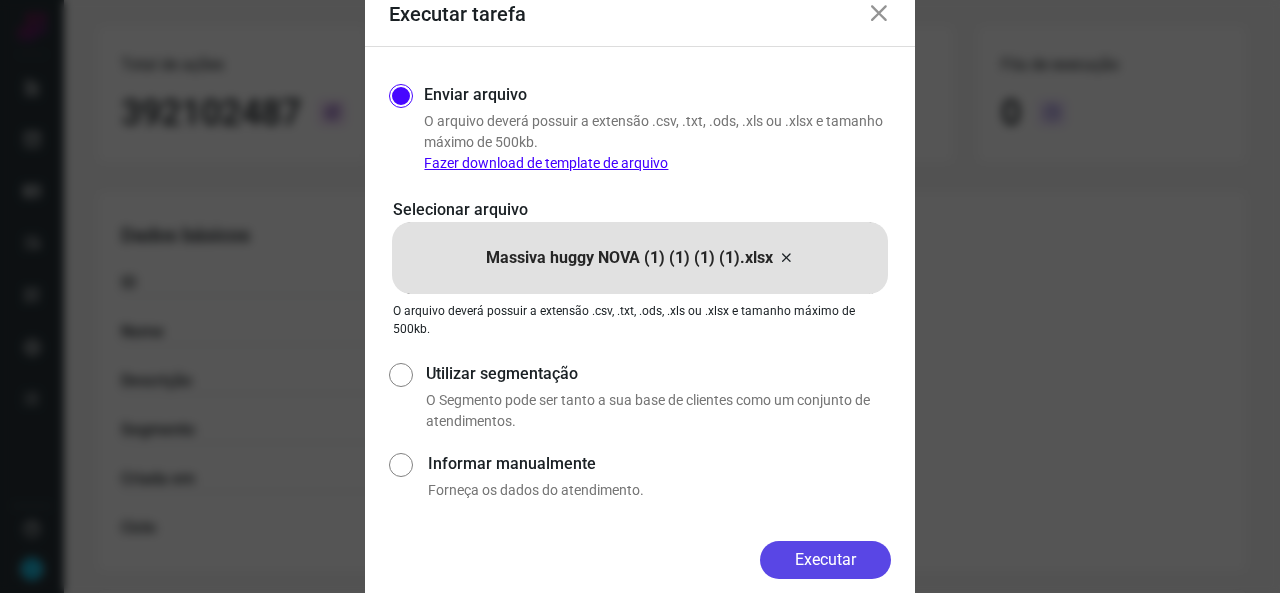click on "Executar" at bounding box center (825, 560) 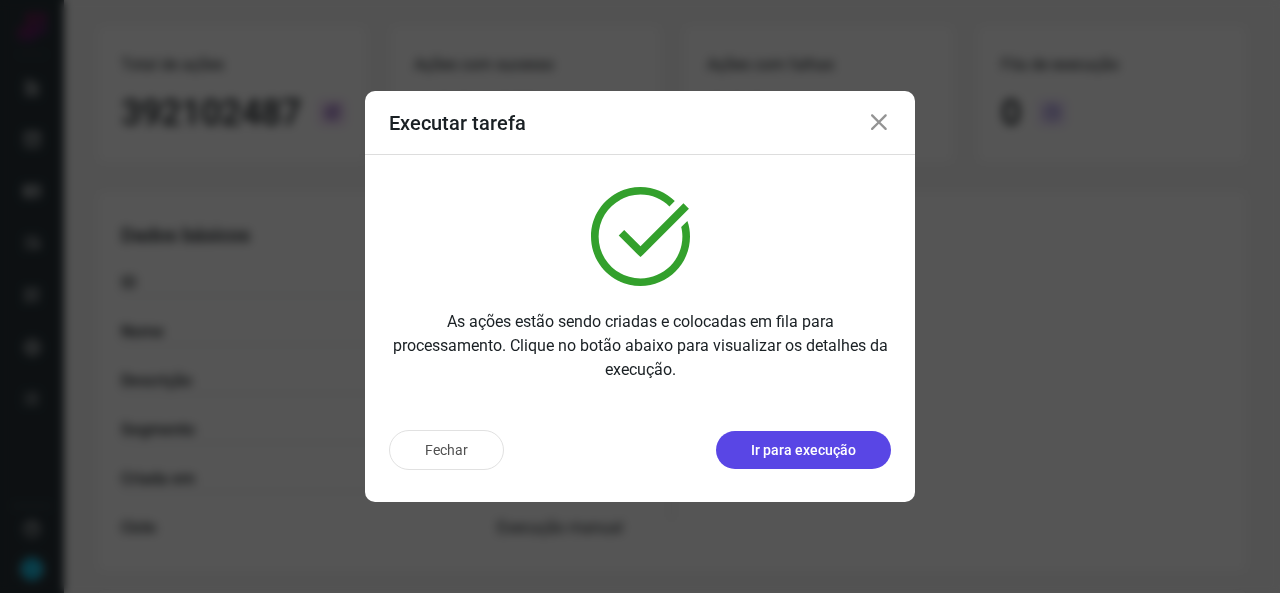 click on "Ir para execução" at bounding box center [803, 450] 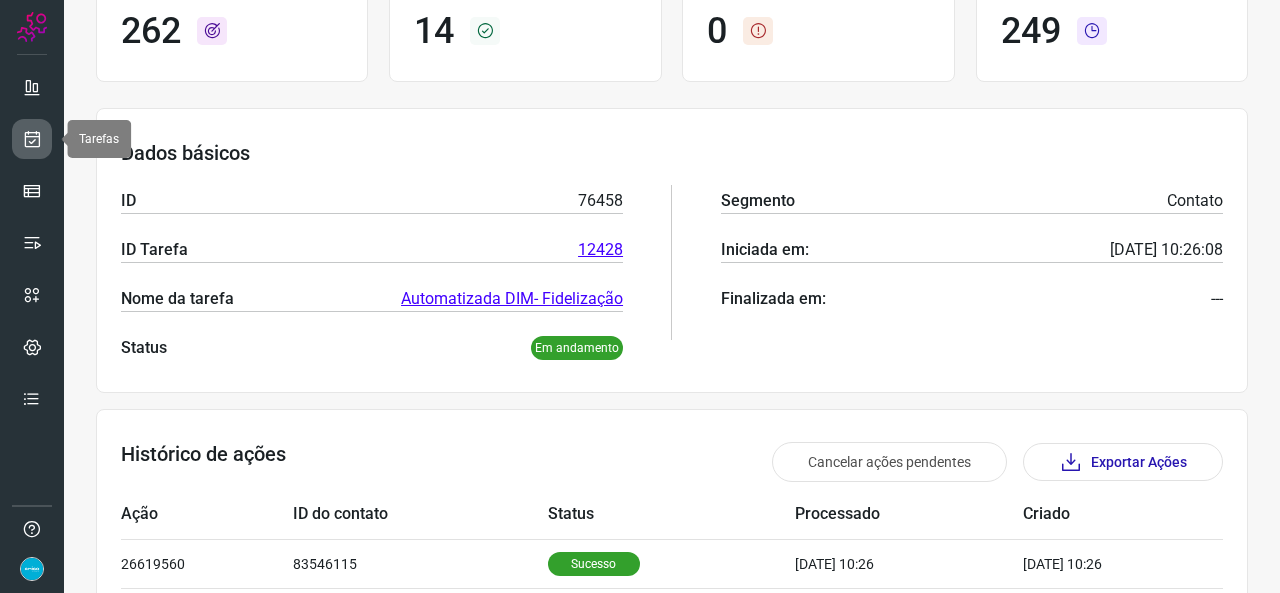 click at bounding box center (32, 139) 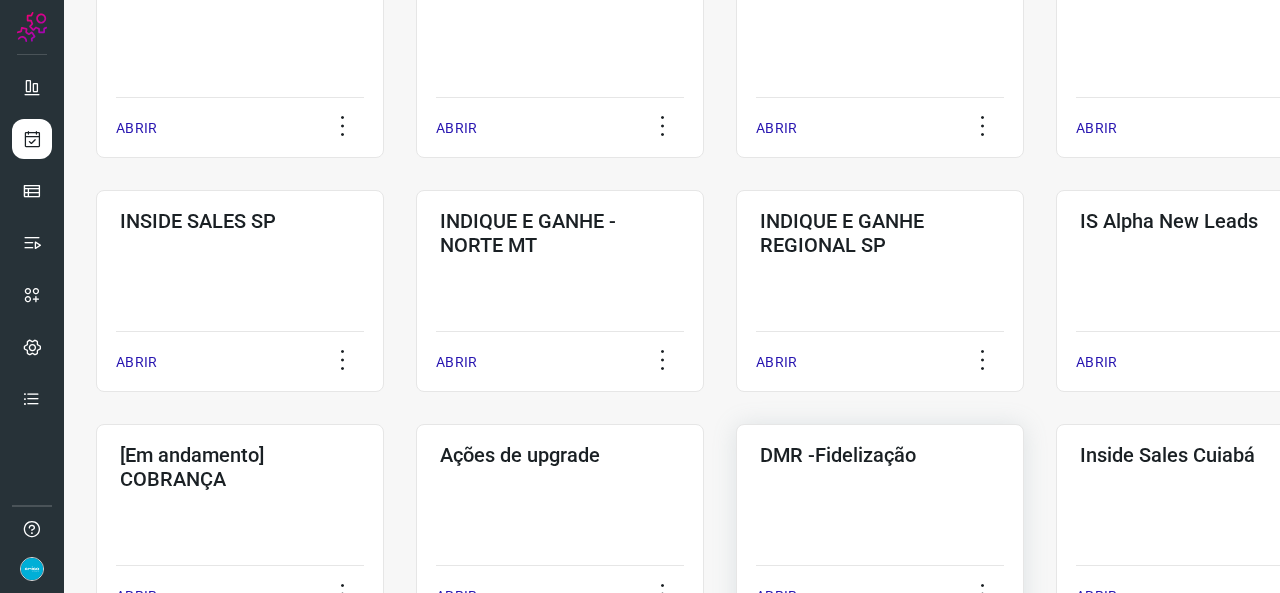 scroll, scrollTop: 452, scrollLeft: 0, axis: vertical 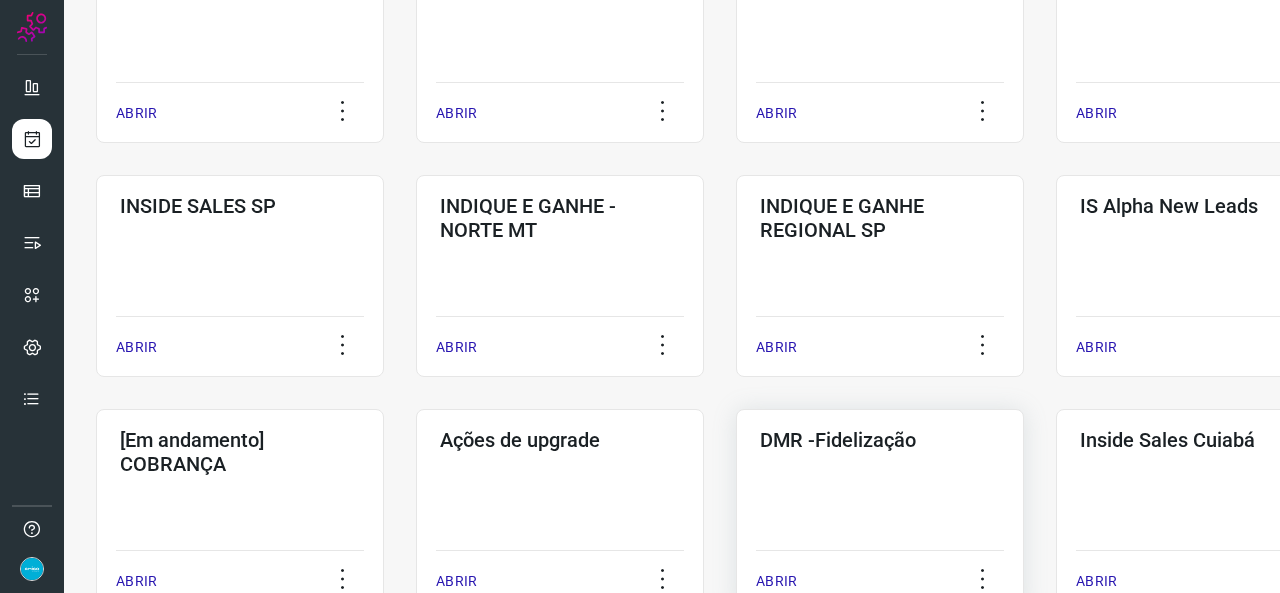 click on "ABRIR" at bounding box center [776, 581] 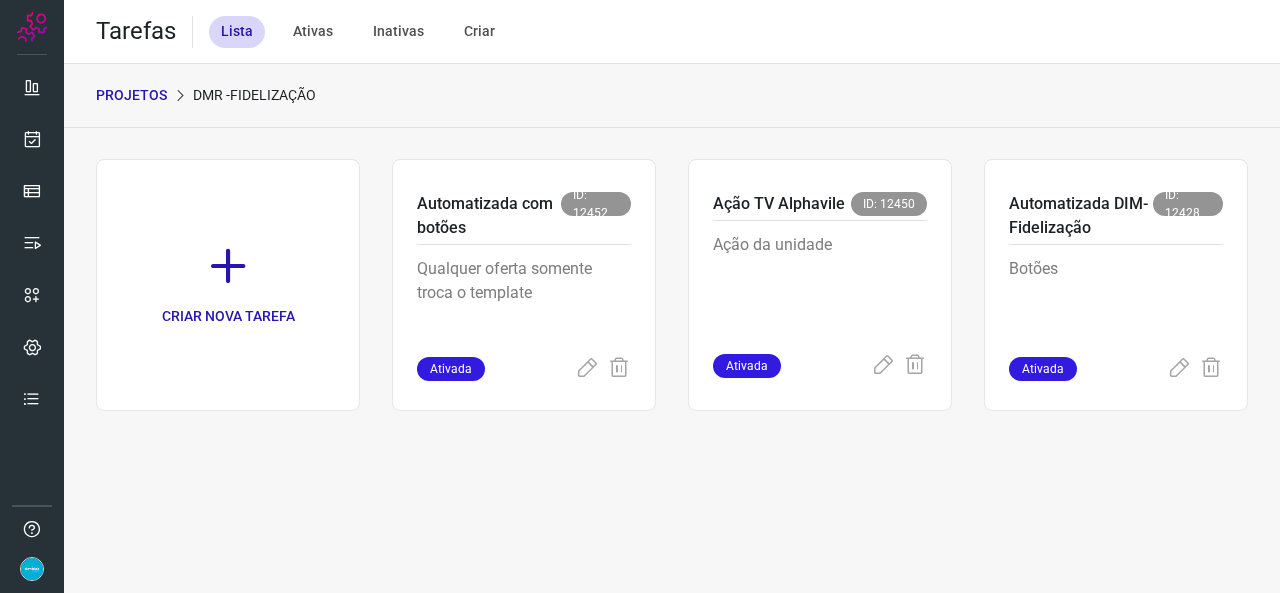 scroll, scrollTop: 0, scrollLeft: 0, axis: both 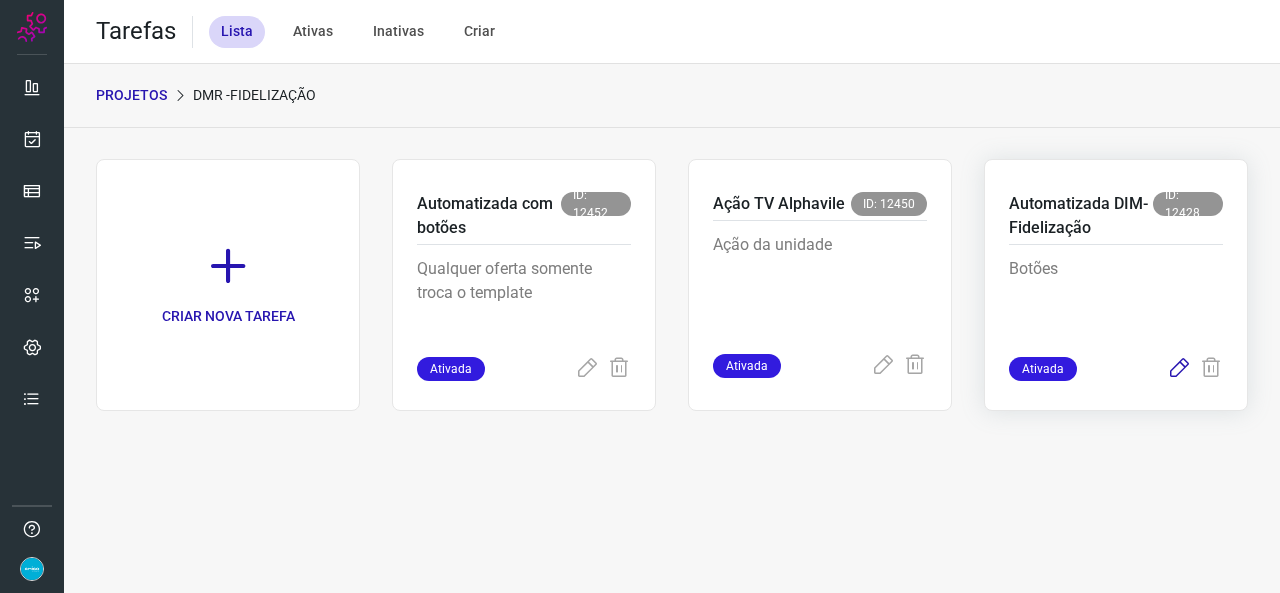 click at bounding box center [1179, 369] 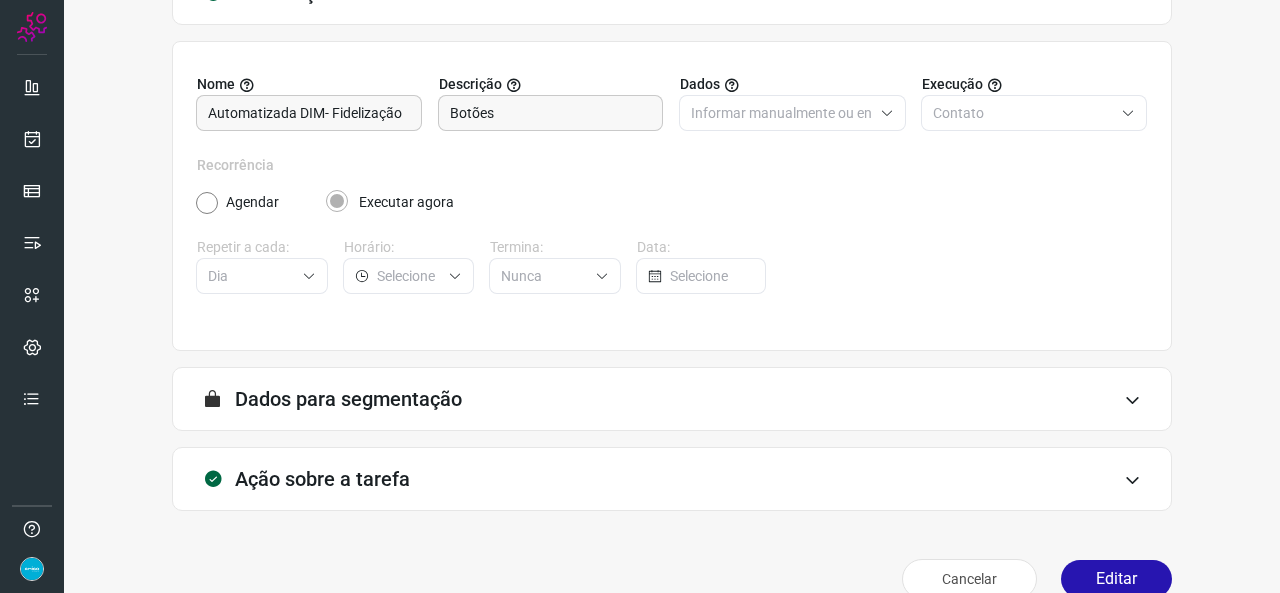 scroll, scrollTop: 187, scrollLeft: 0, axis: vertical 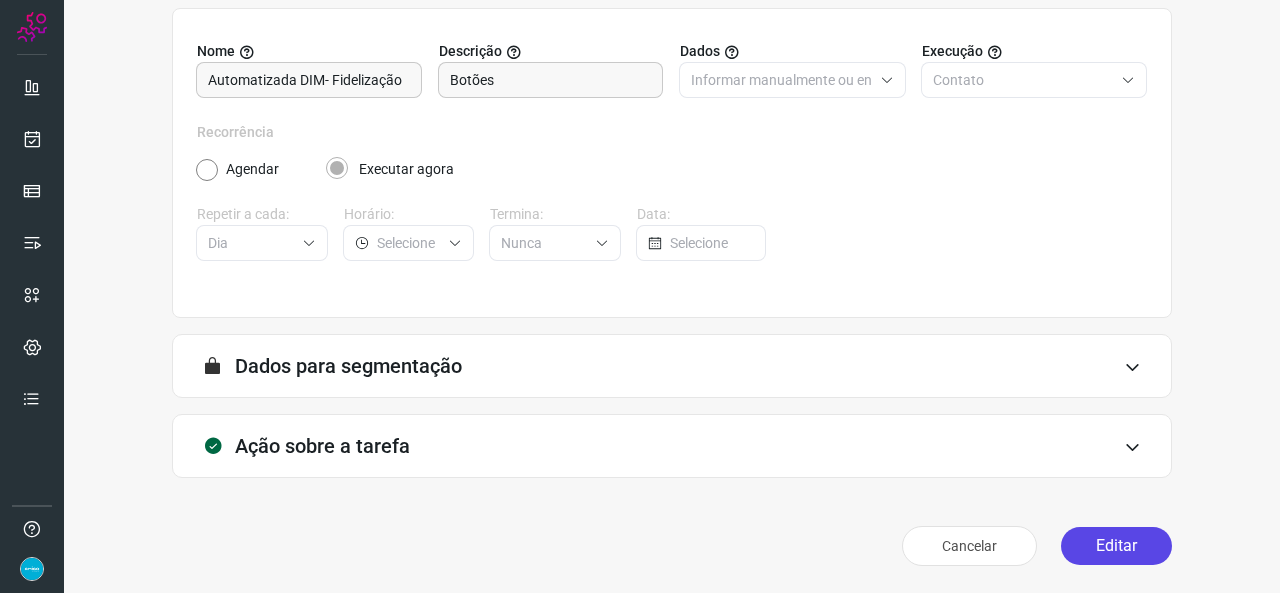 click on "Editar" at bounding box center (1116, 546) 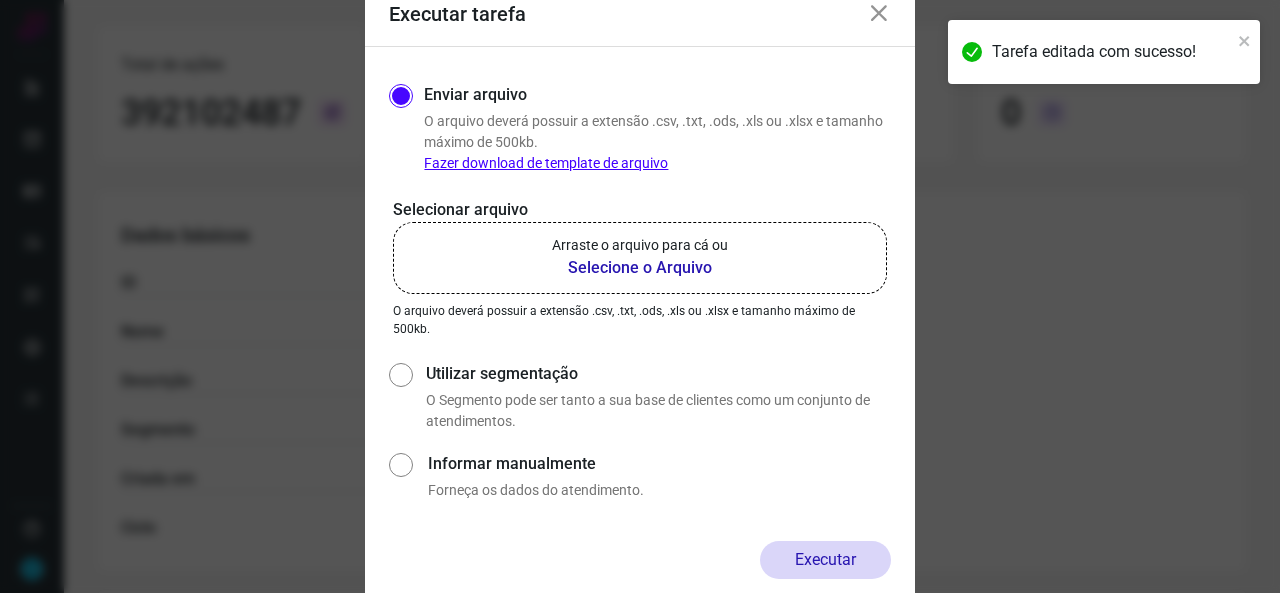 click on "Selecione o Arquivo" at bounding box center (640, 268) 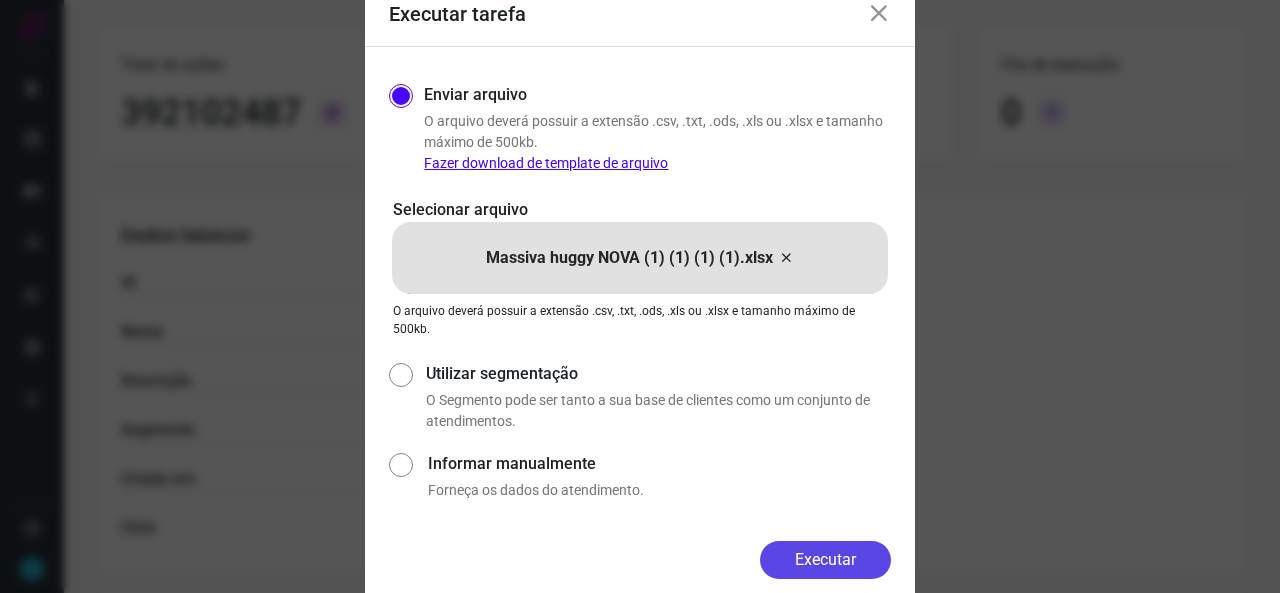 click on "Executar" at bounding box center (825, 560) 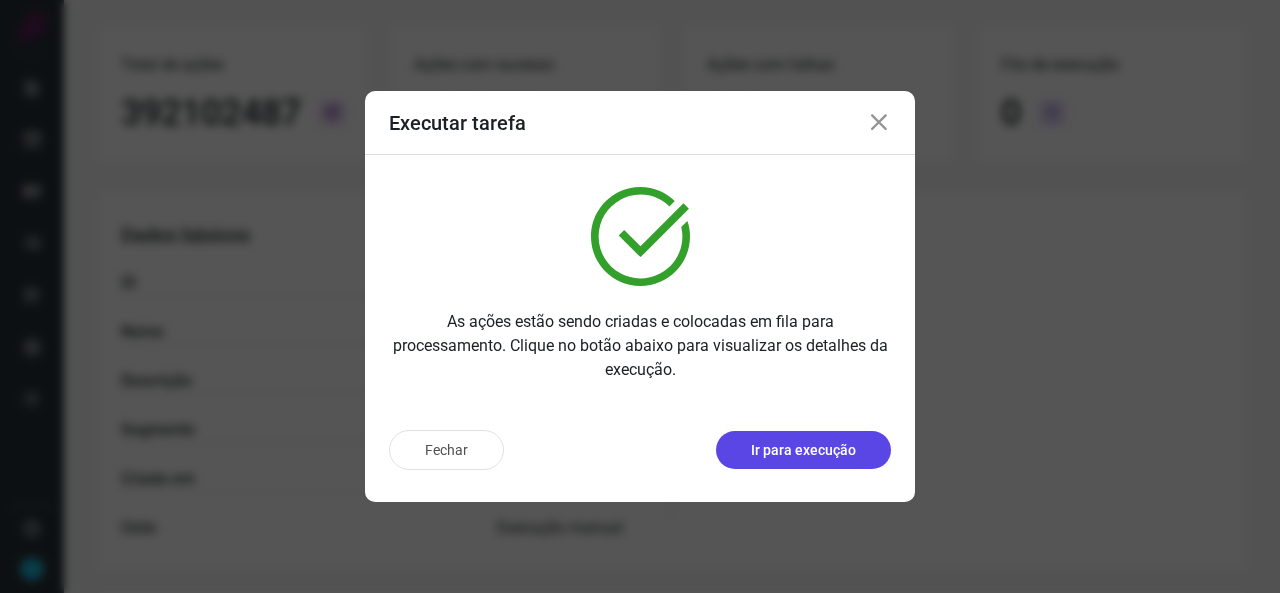 click on "Ir para execução" at bounding box center (803, 450) 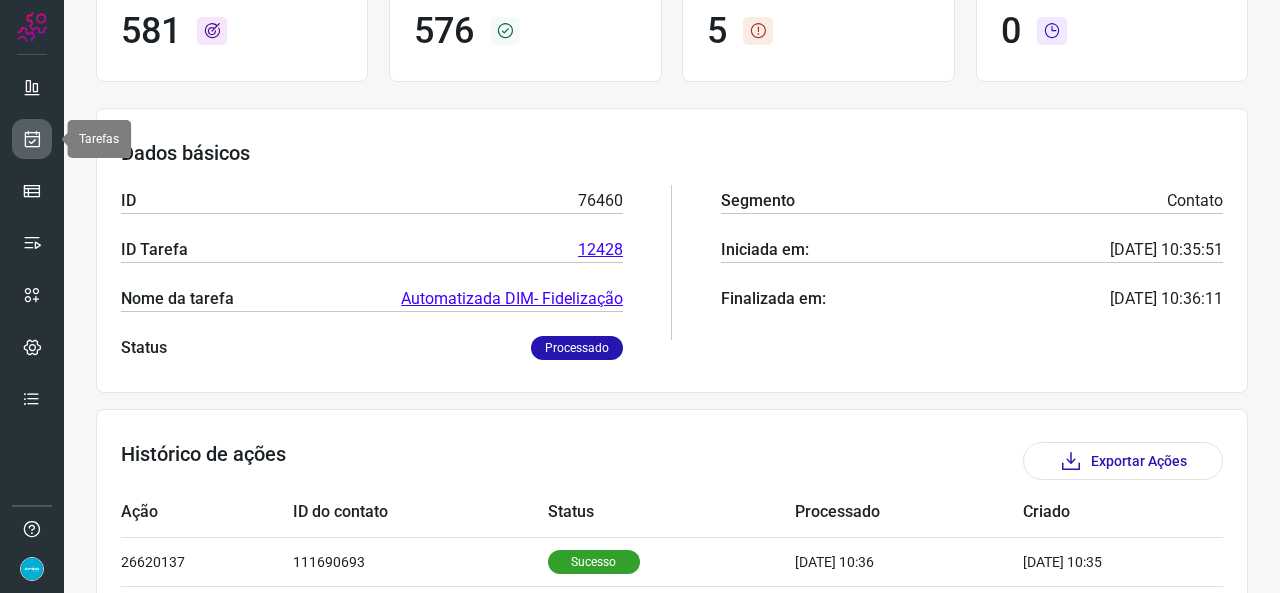 click at bounding box center [32, 139] 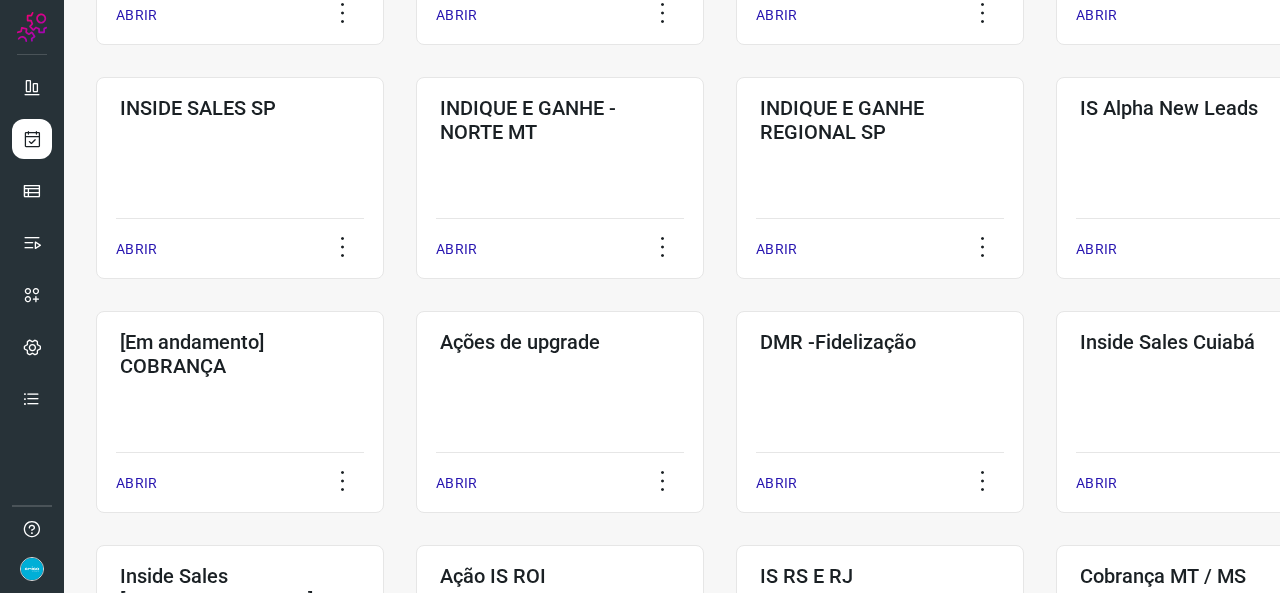 scroll, scrollTop: 552, scrollLeft: 0, axis: vertical 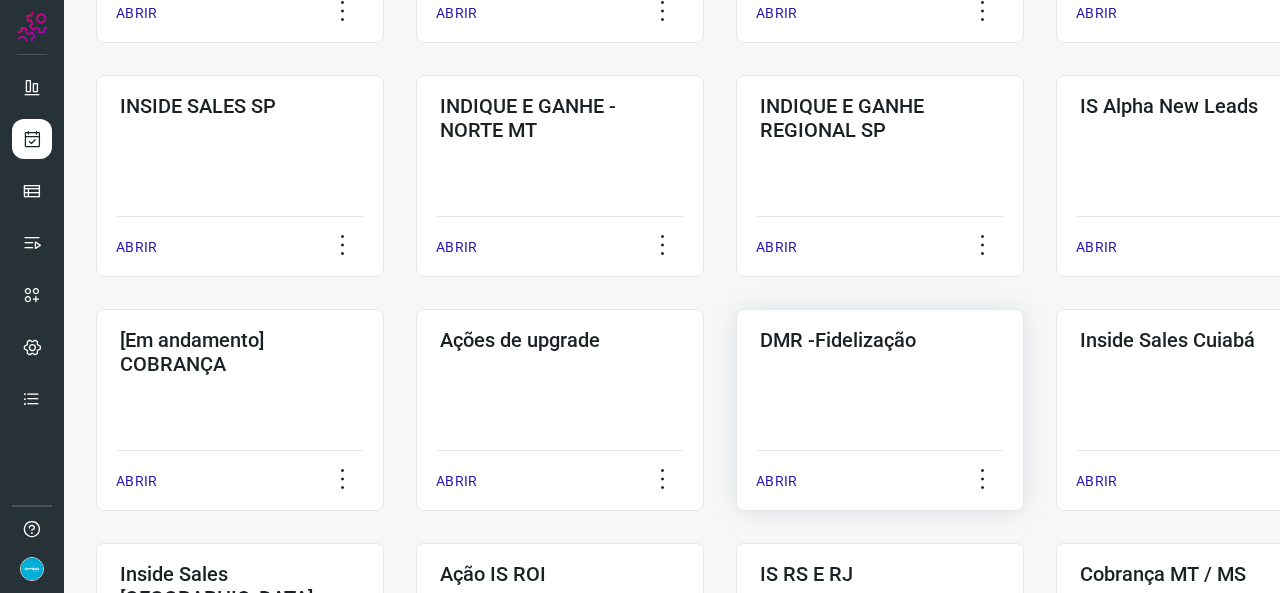 click on "ABRIR" at bounding box center (776, 481) 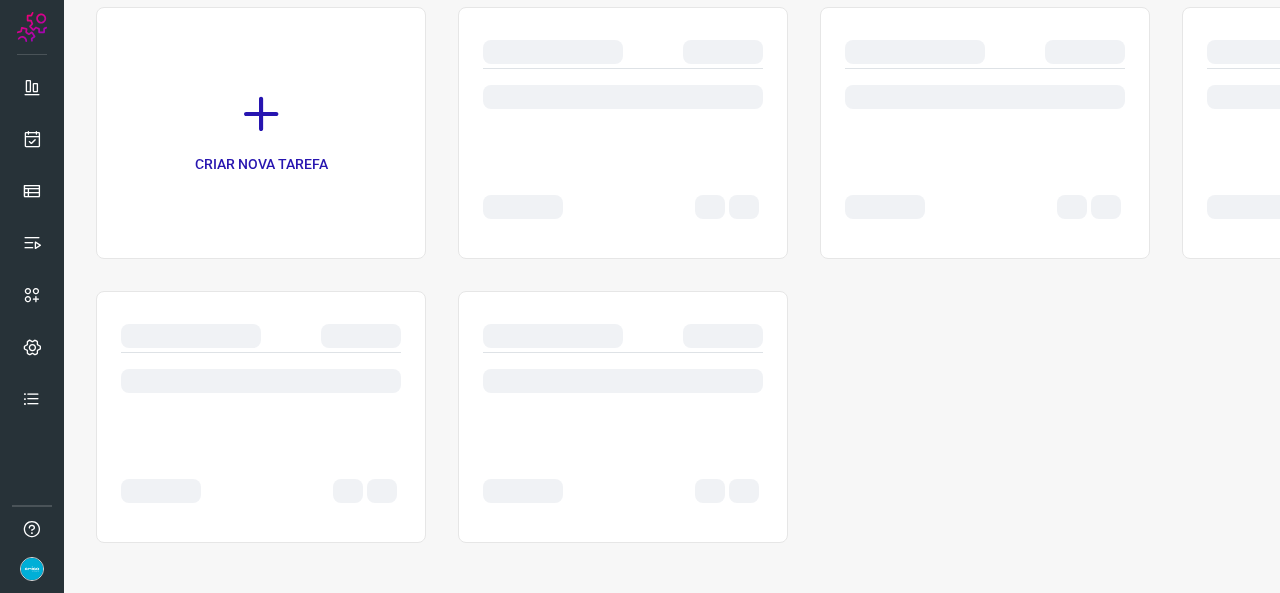 scroll, scrollTop: 0, scrollLeft: 0, axis: both 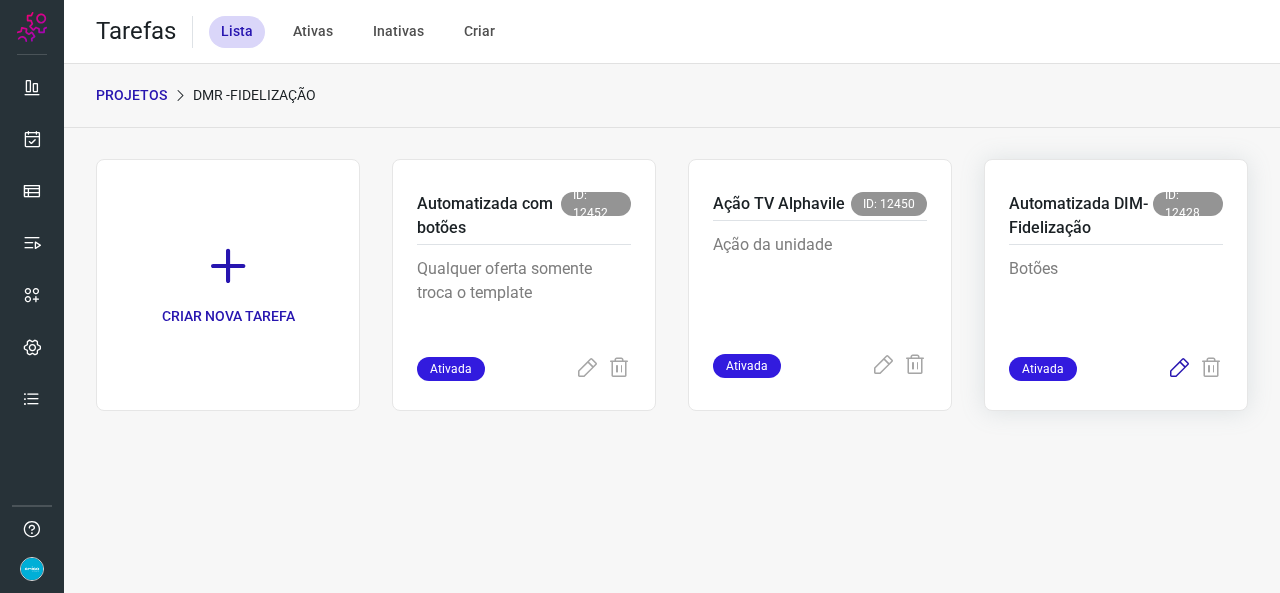 click at bounding box center [1179, 369] 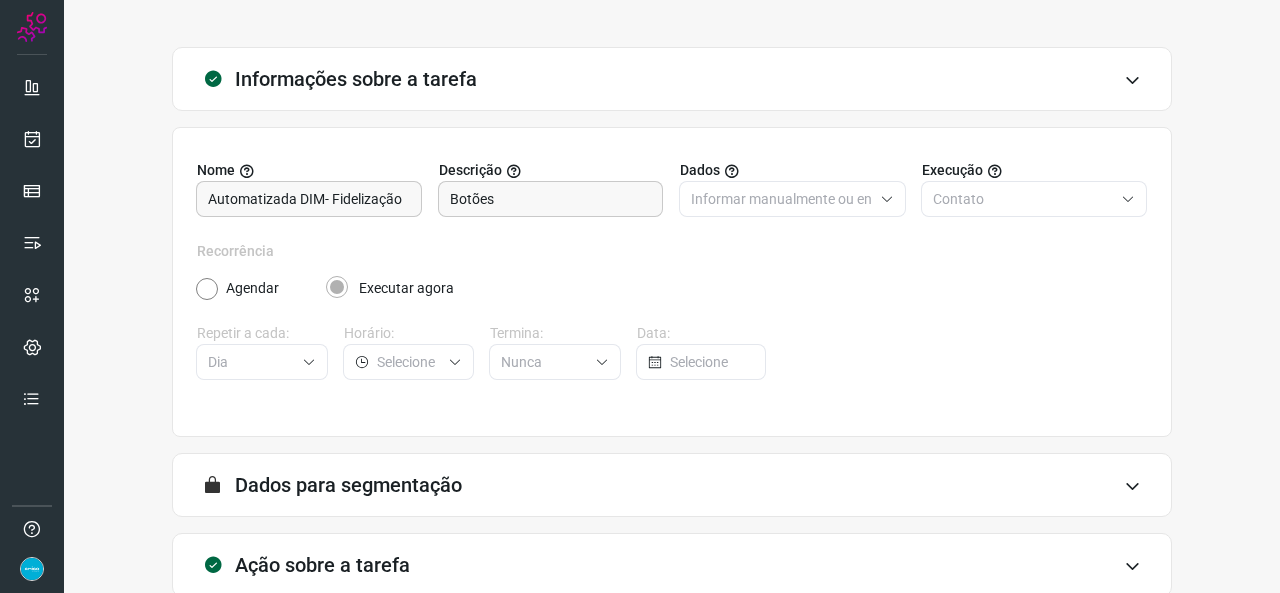 scroll, scrollTop: 187, scrollLeft: 0, axis: vertical 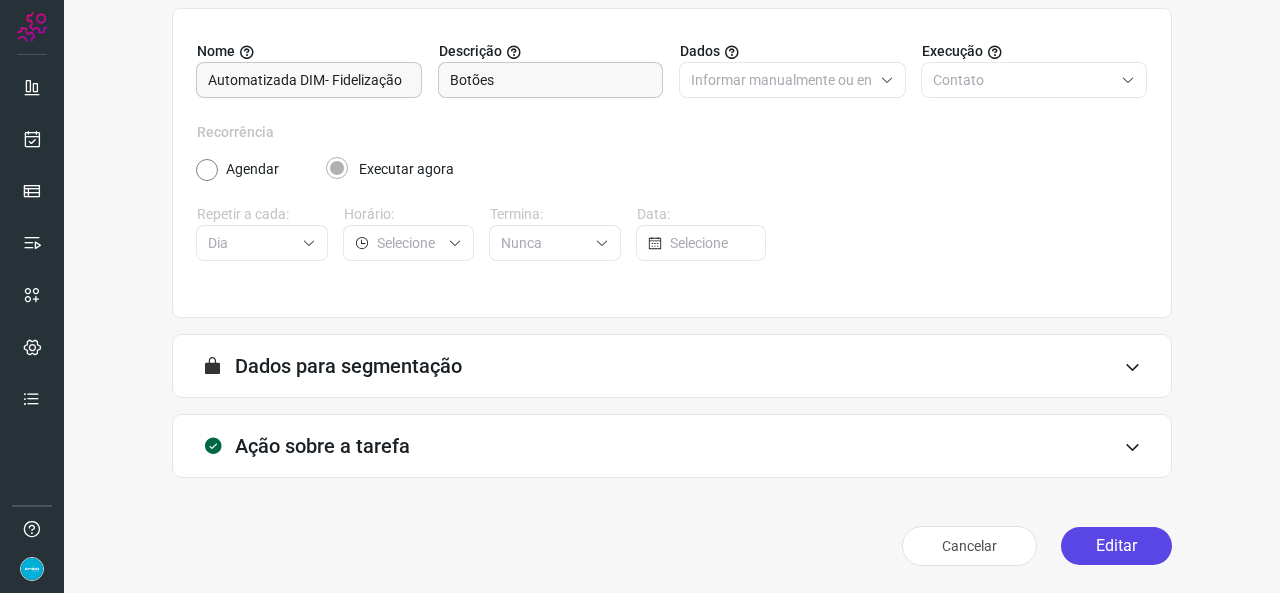 click on "Editar" at bounding box center [1116, 546] 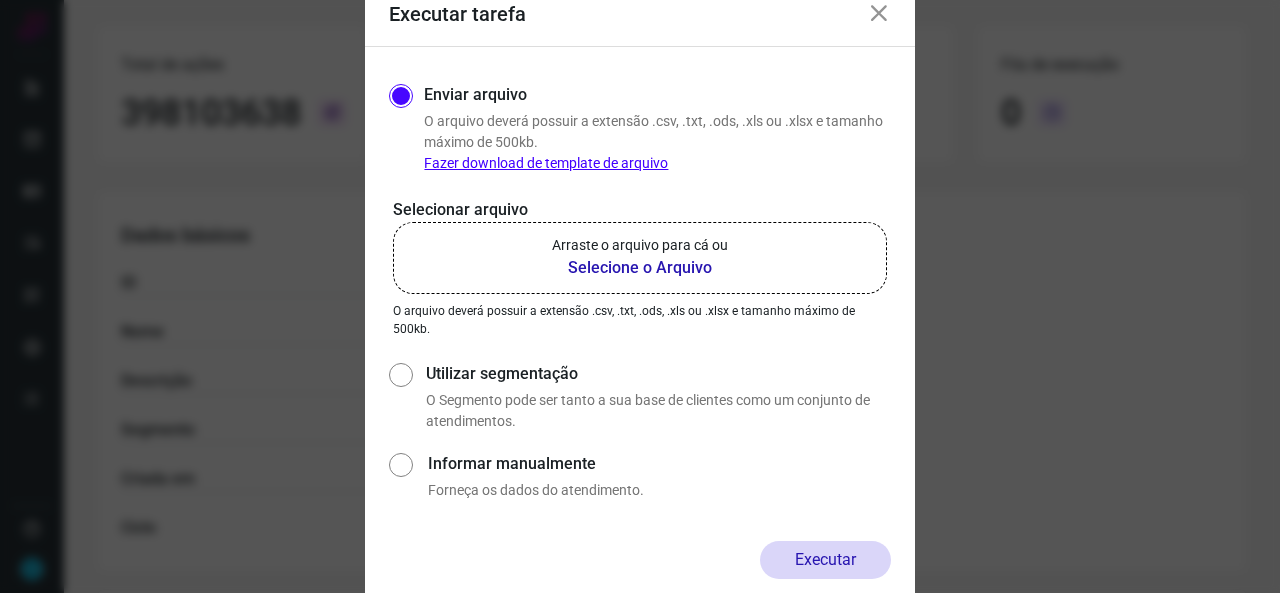 click on "Selecione o Arquivo" at bounding box center (640, 268) 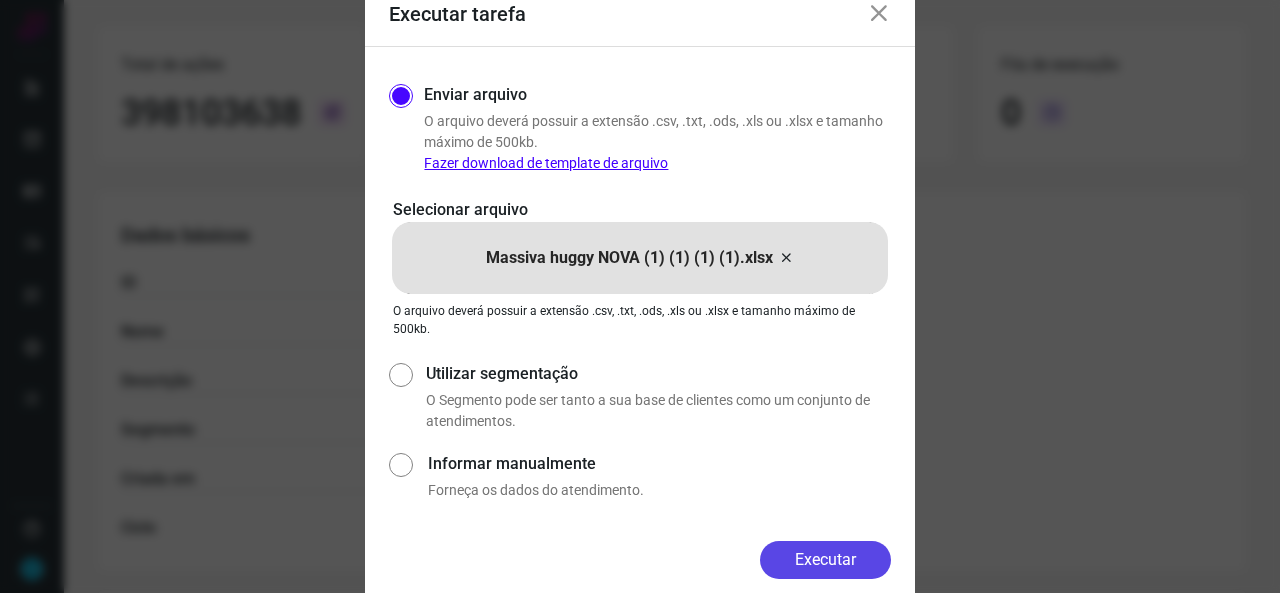 click on "Executar" at bounding box center (825, 560) 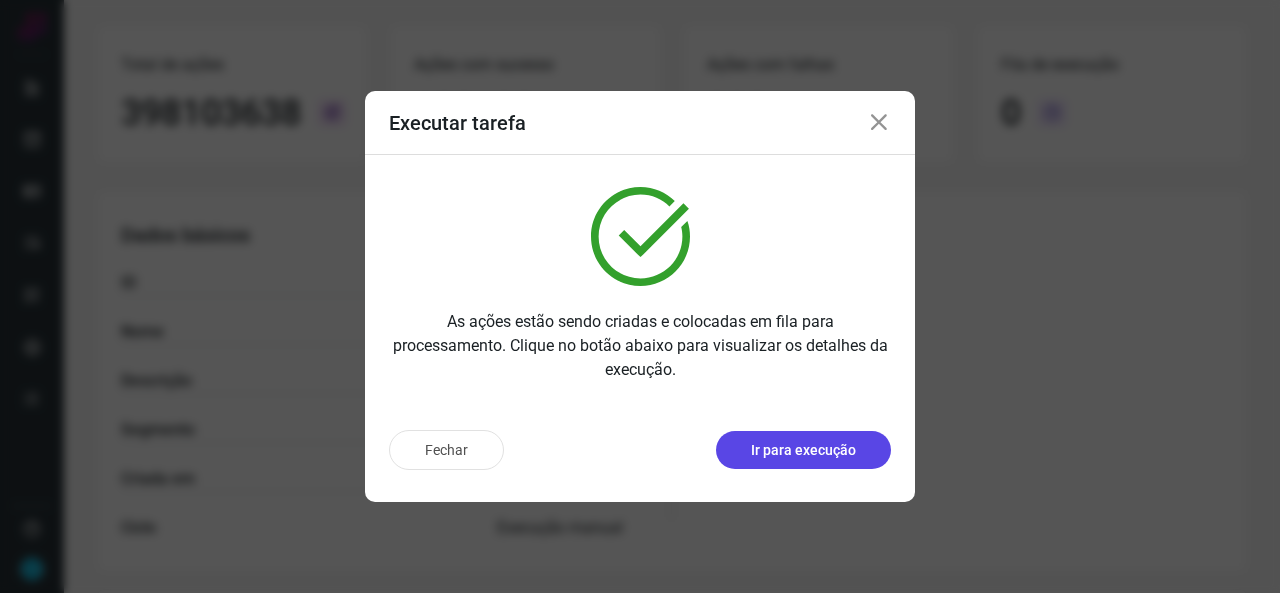 click on "Ir para execução" at bounding box center [803, 450] 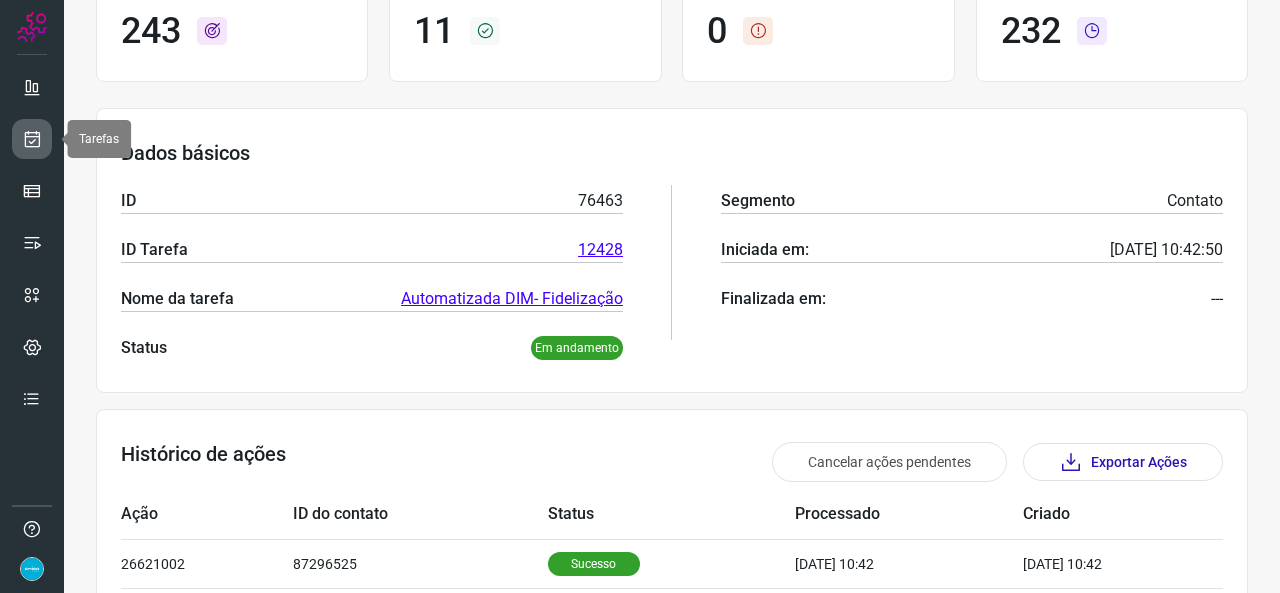 click at bounding box center (32, 139) 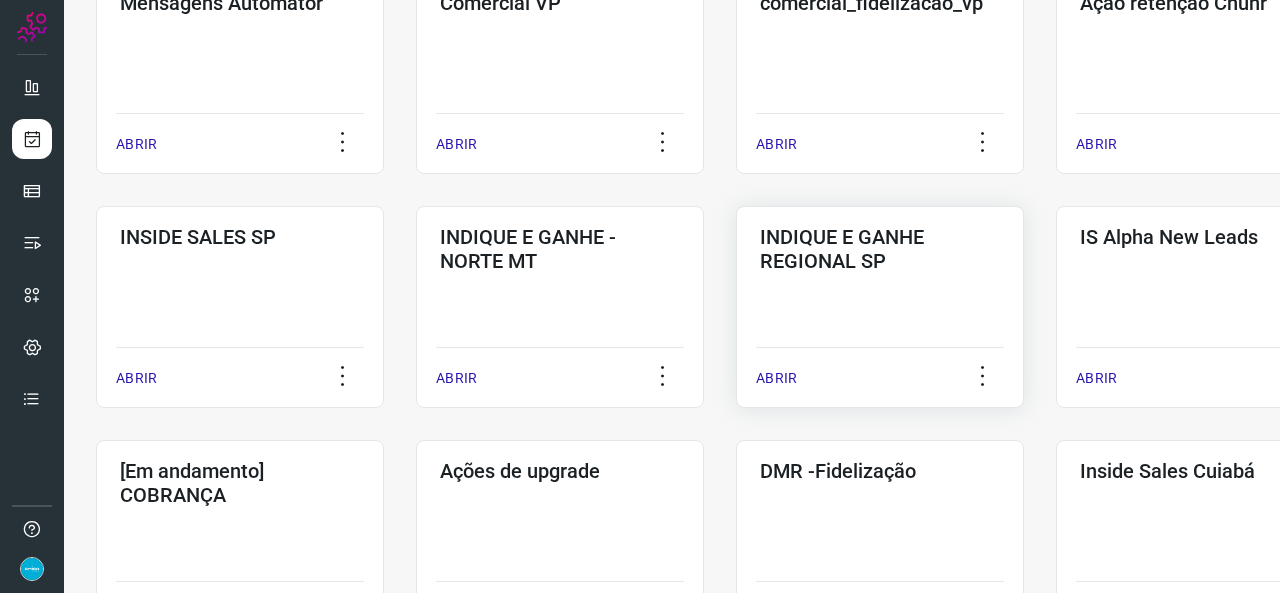 scroll, scrollTop: 452, scrollLeft: 0, axis: vertical 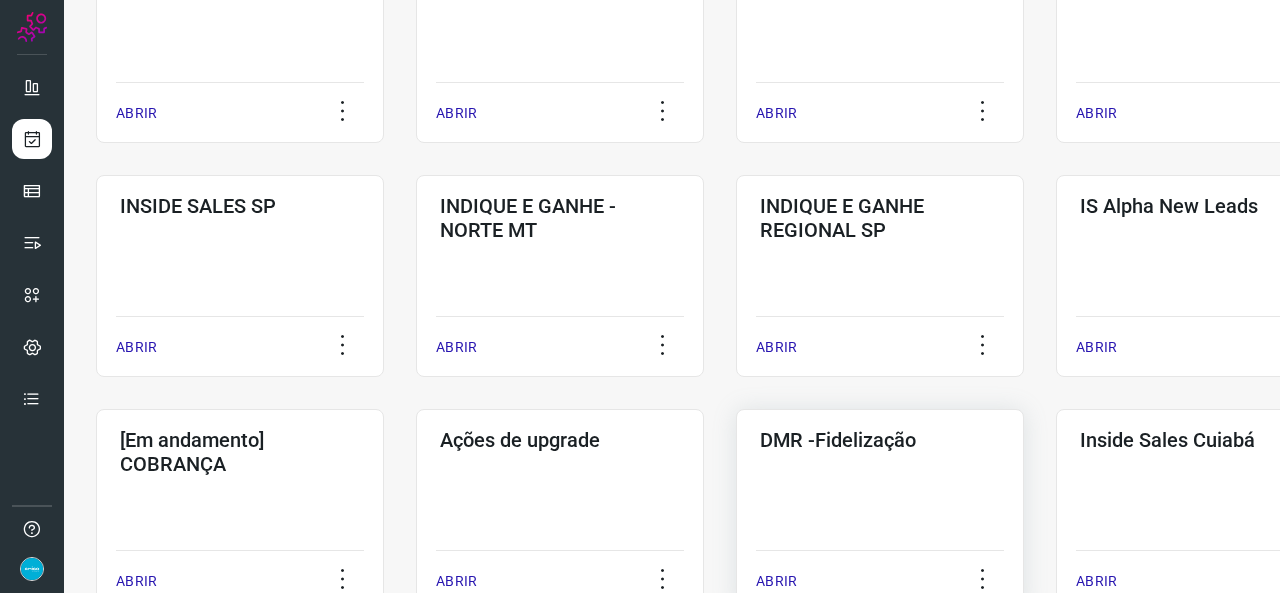 click on "ABRIR" at bounding box center (776, 581) 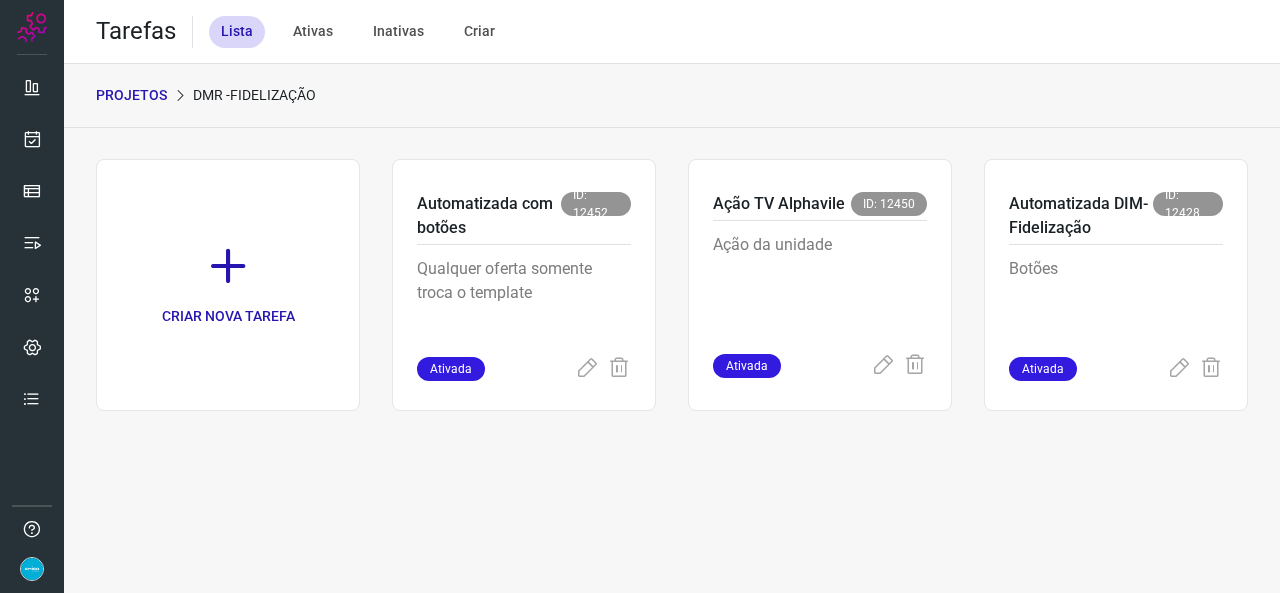 scroll, scrollTop: 0, scrollLeft: 0, axis: both 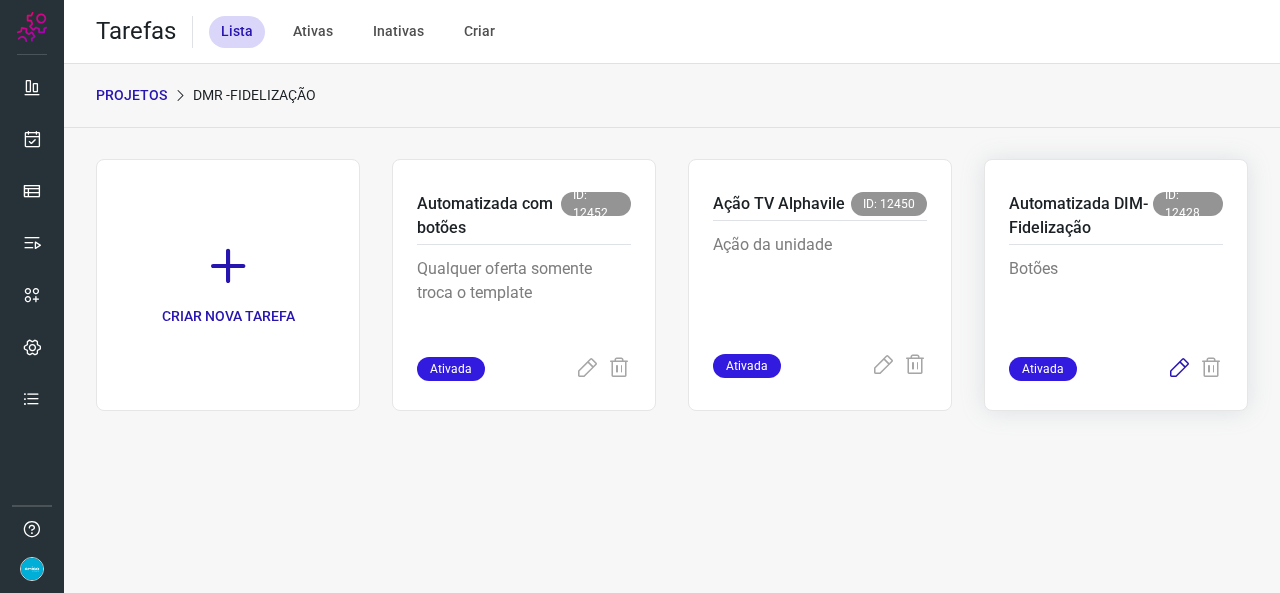 click at bounding box center [1179, 369] 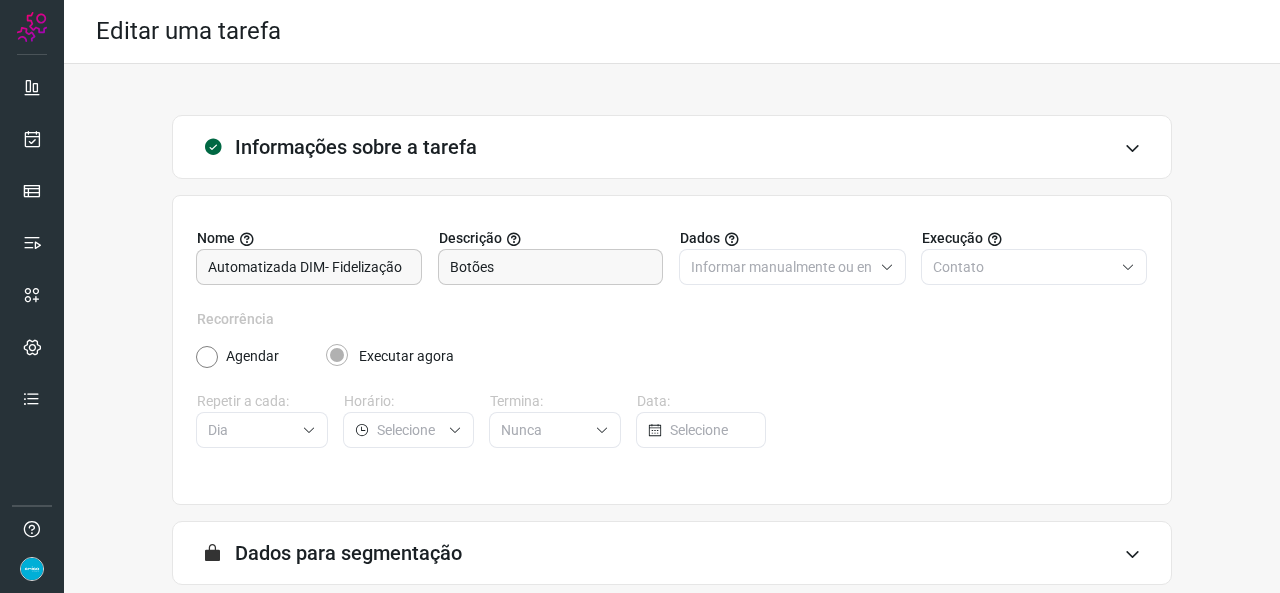 scroll, scrollTop: 187, scrollLeft: 0, axis: vertical 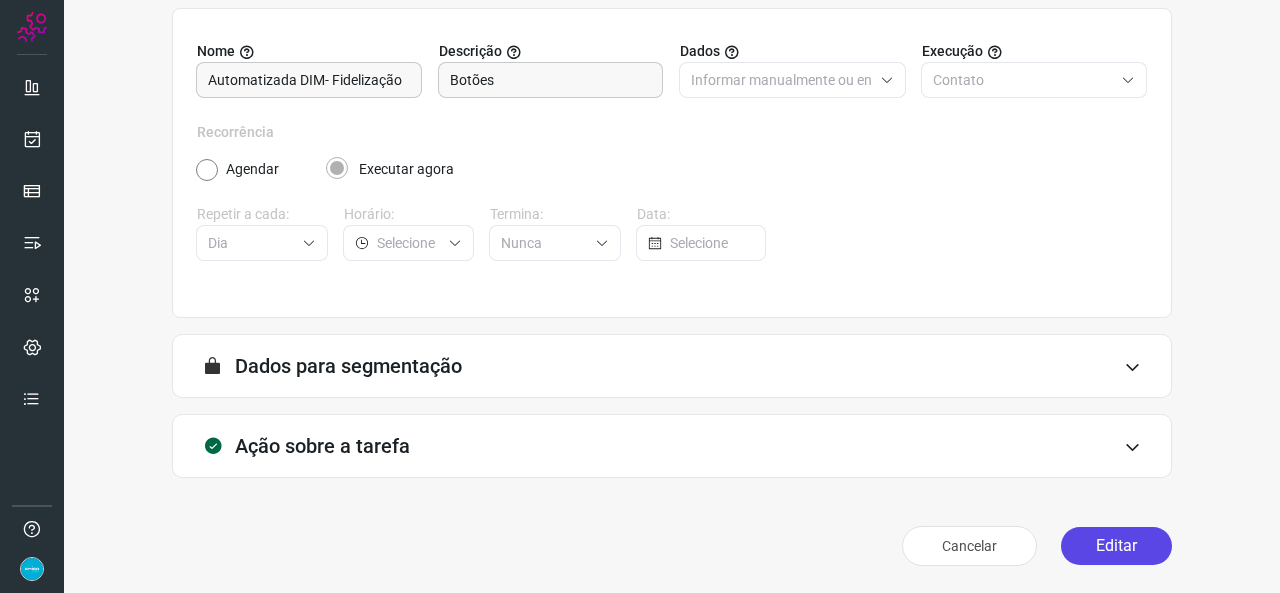 click on "Editar" at bounding box center (1116, 546) 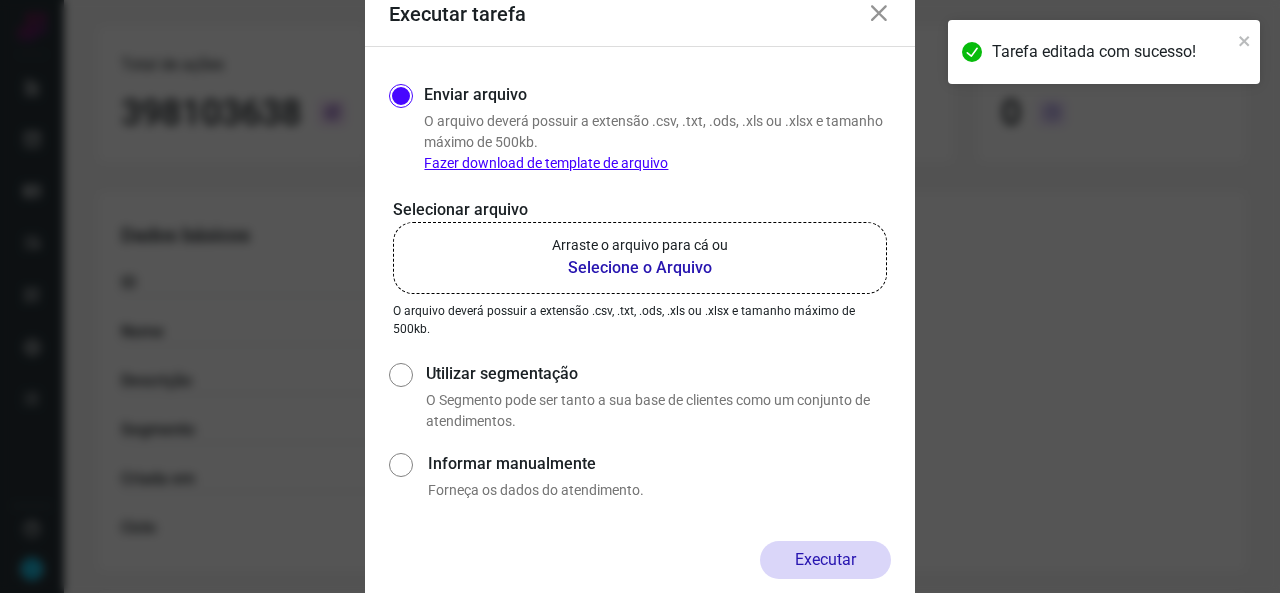 click on "Selecione o Arquivo" at bounding box center [640, 268] 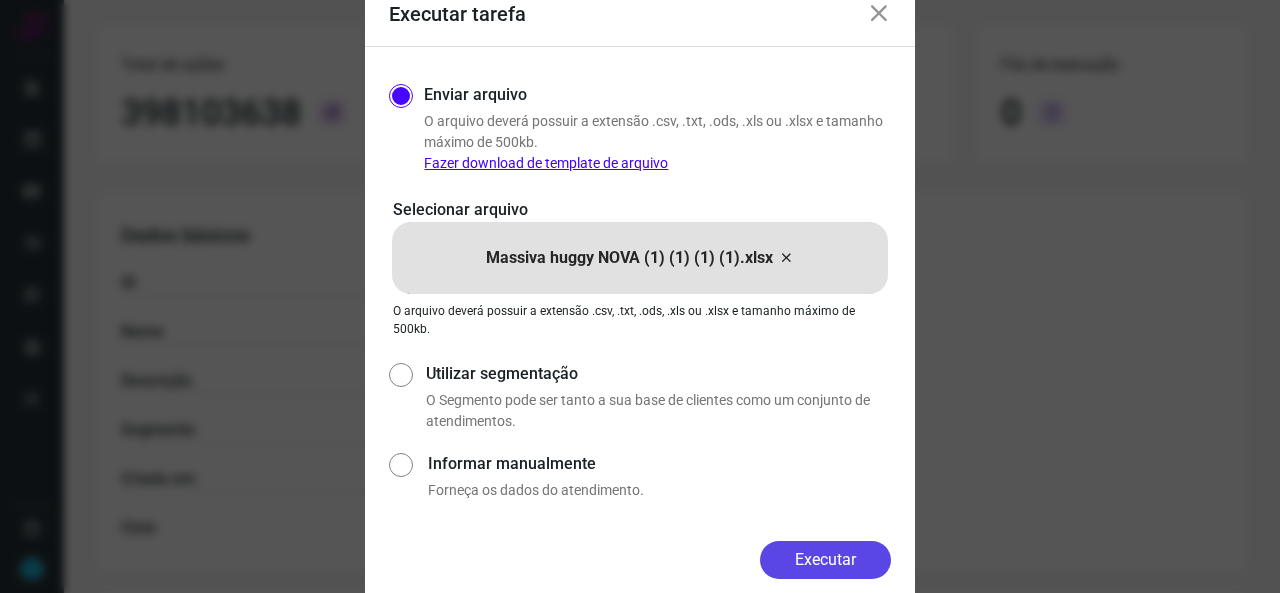 click on "Executar" at bounding box center (825, 560) 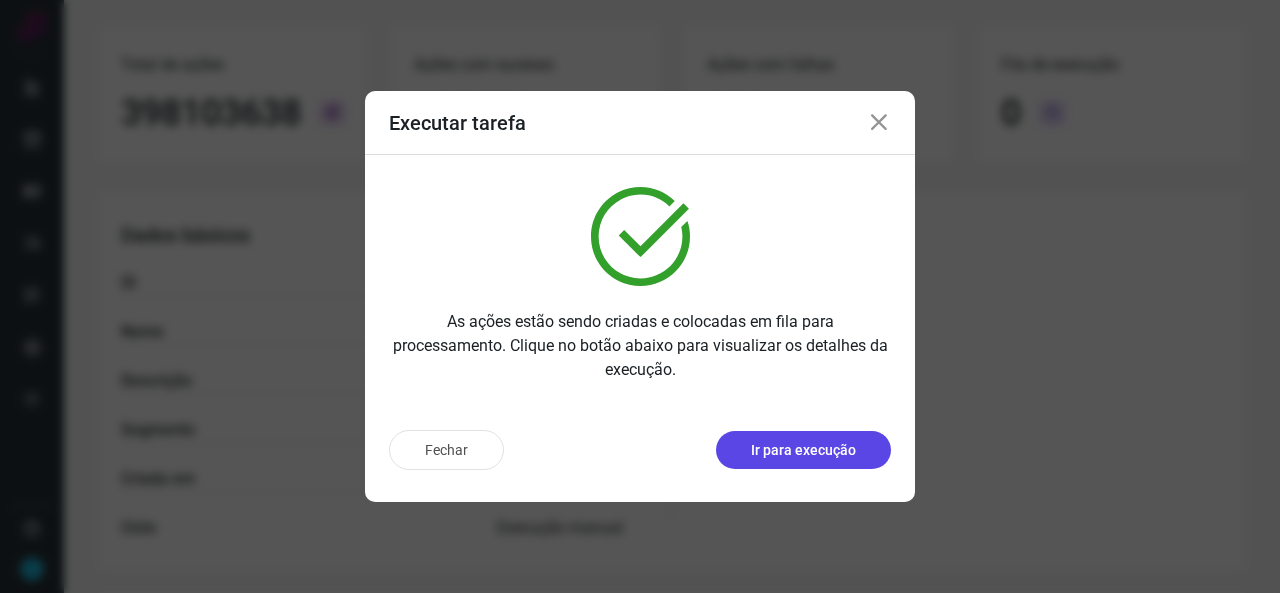 click on "Ir para execução" at bounding box center (803, 450) 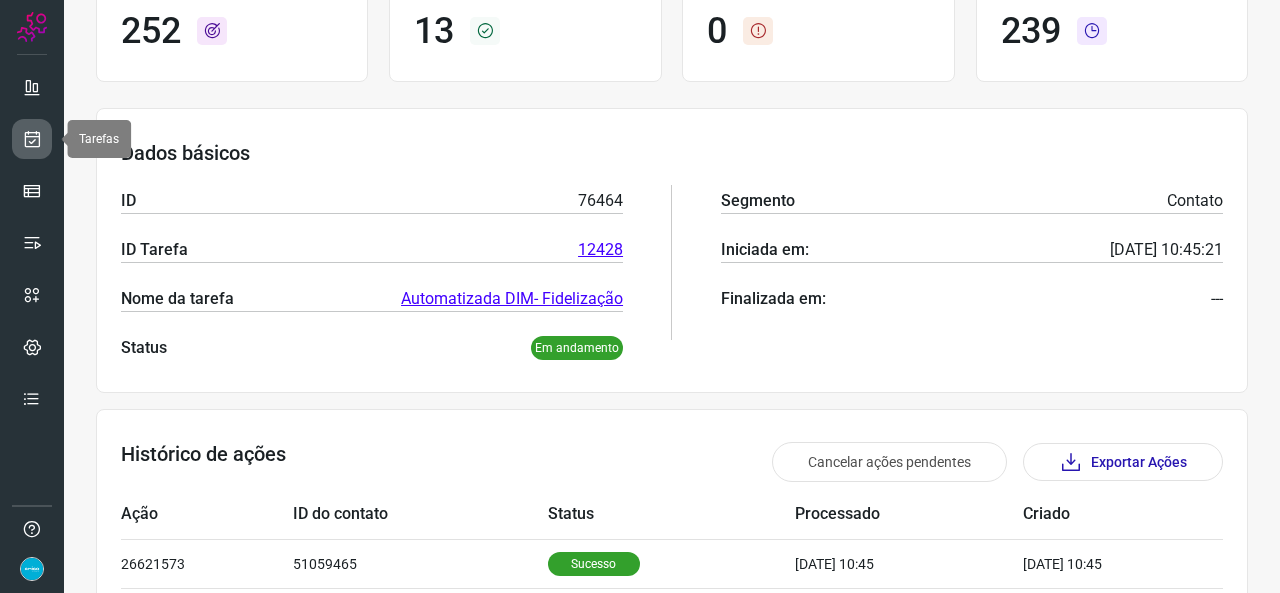 click at bounding box center [32, 139] 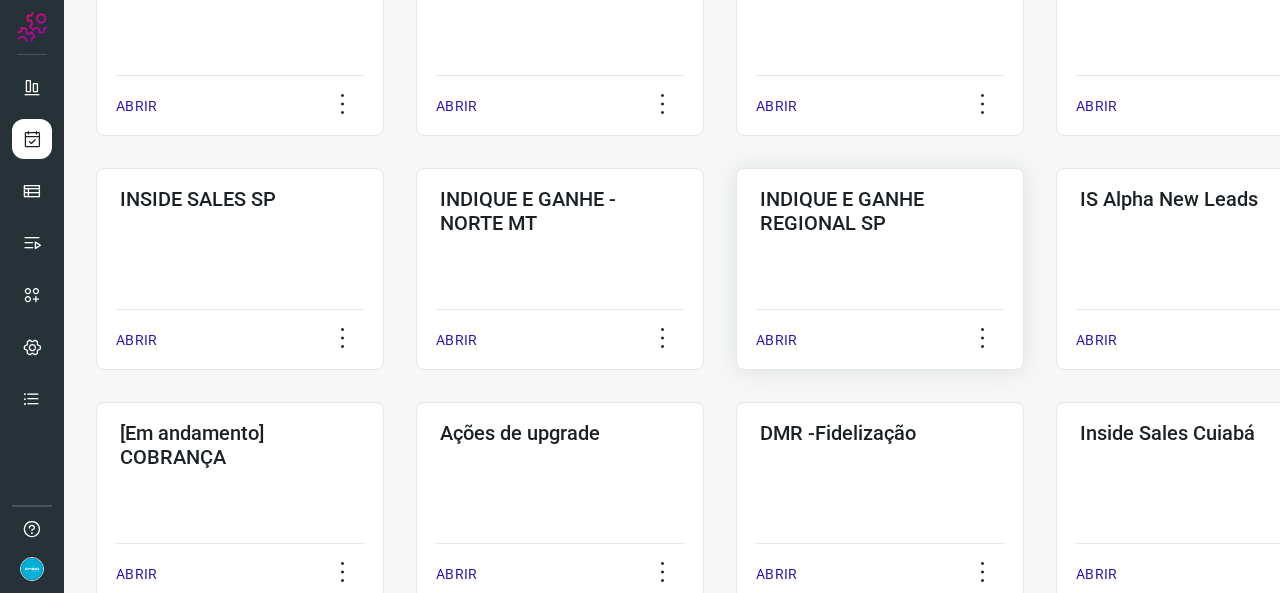 scroll, scrollTop: 552, scrollLeft: 0, axis: vertical 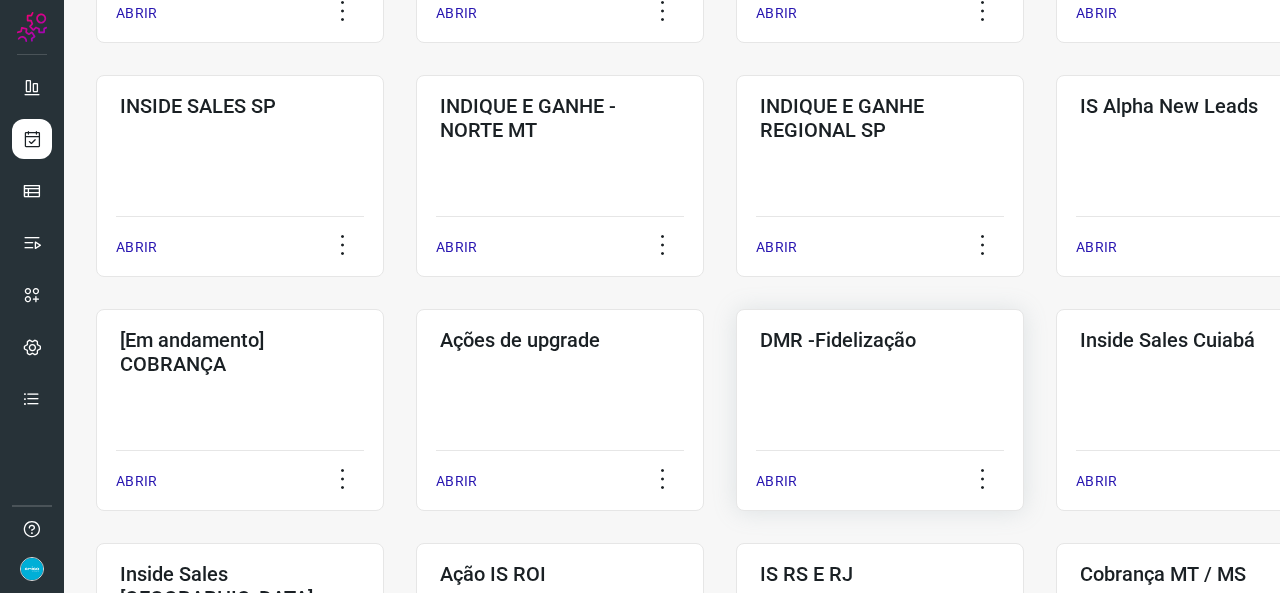 click on "ABRIR" at bounding box center (776, 481) 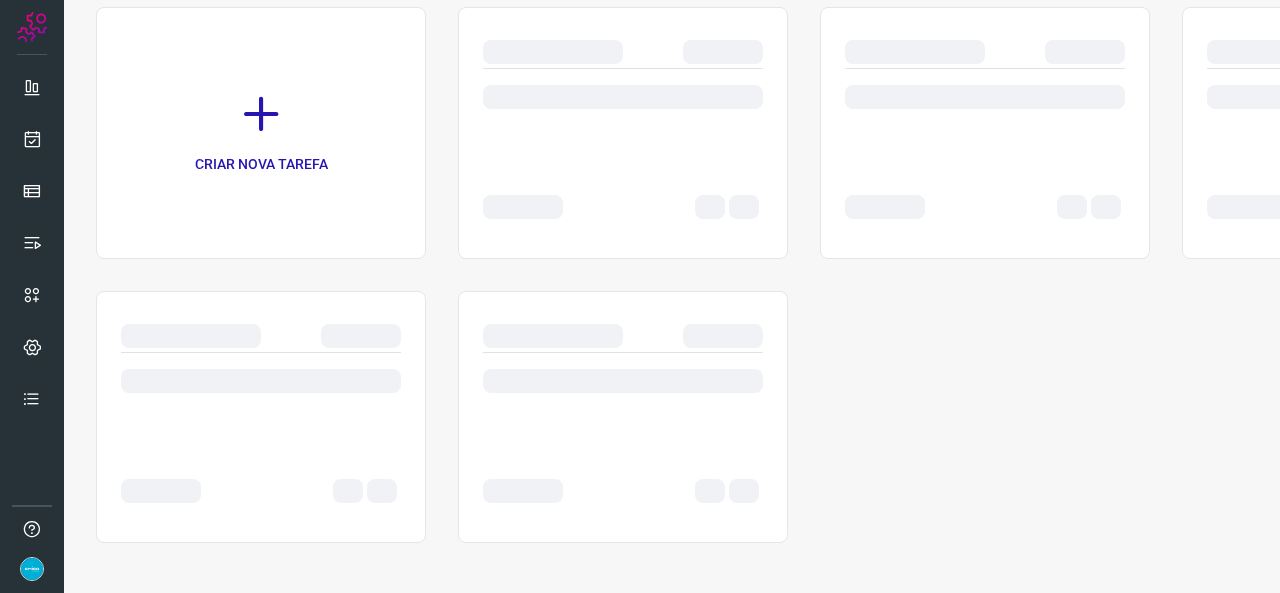 scroll, scrollTop: 0, scrollLeft: 0, axis: both 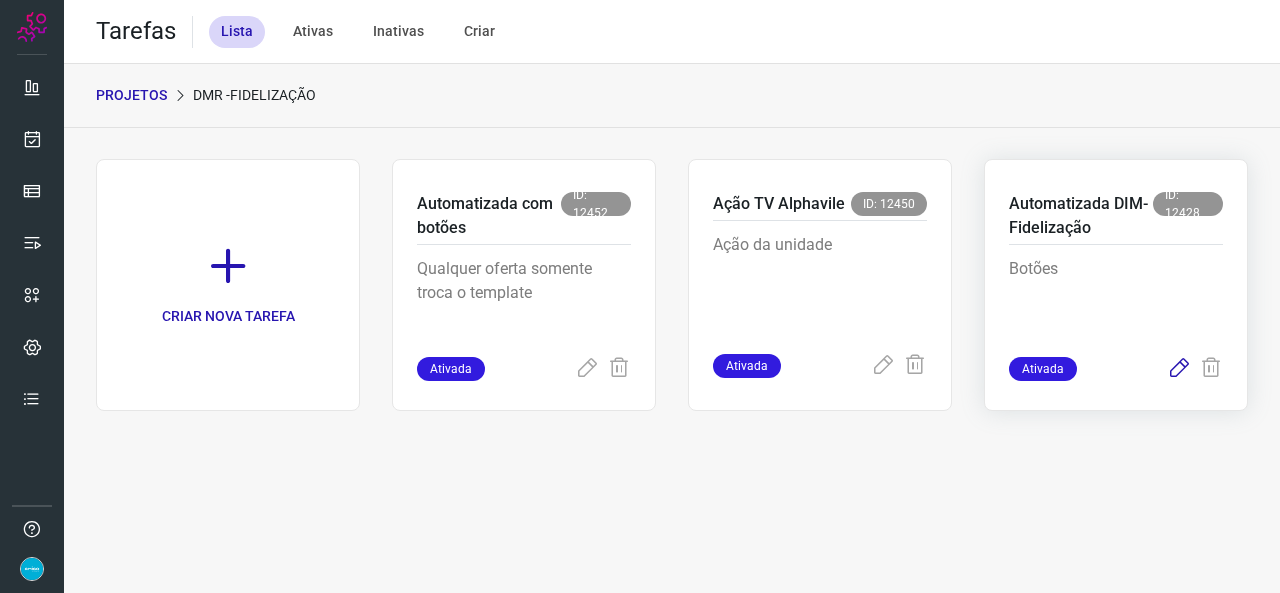 click at bounding box center [1179, 369] 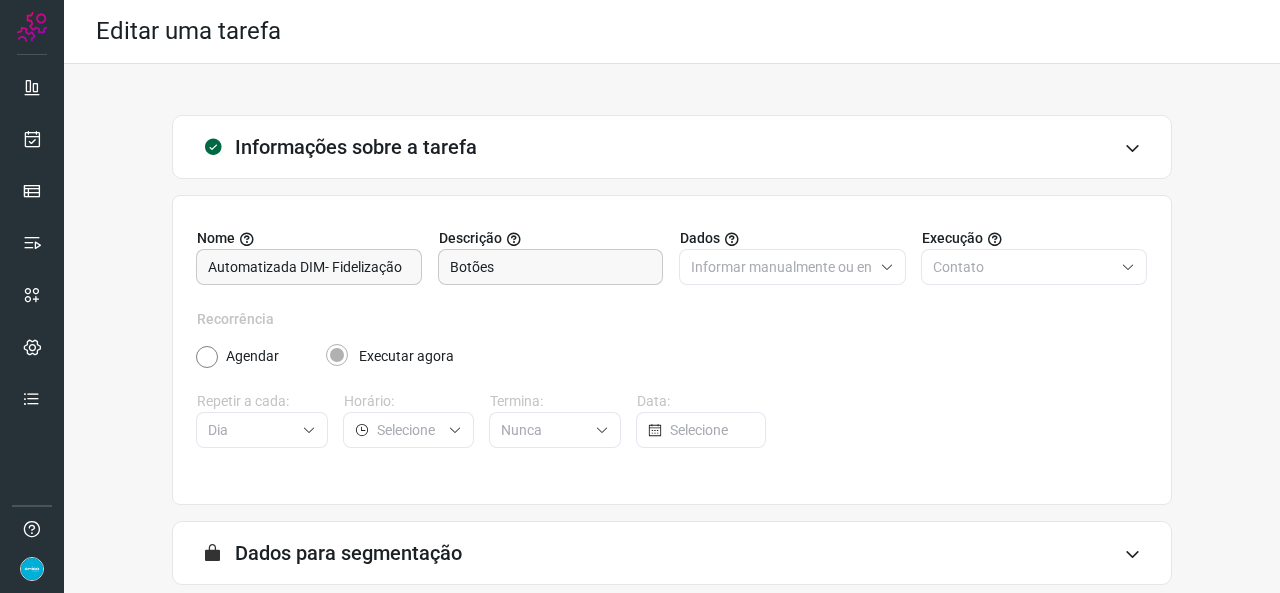 scroll, scrollTop: 187, scrollLeft: 0, axis: vertical 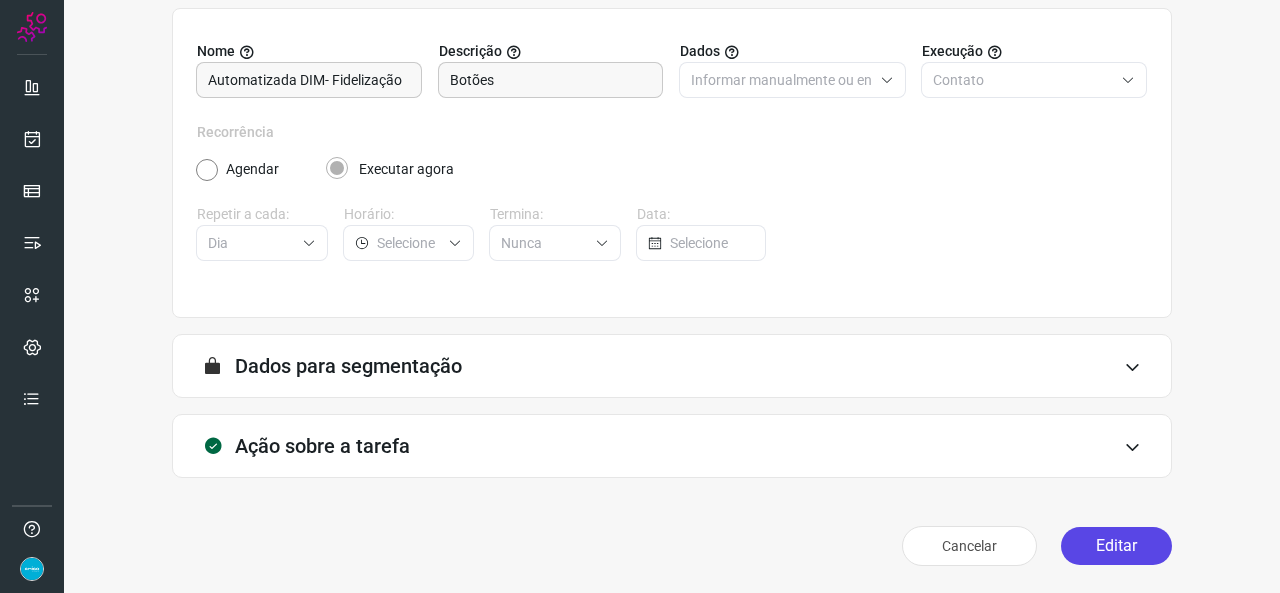 click on "Editar" at bounding box center [1116, 546] 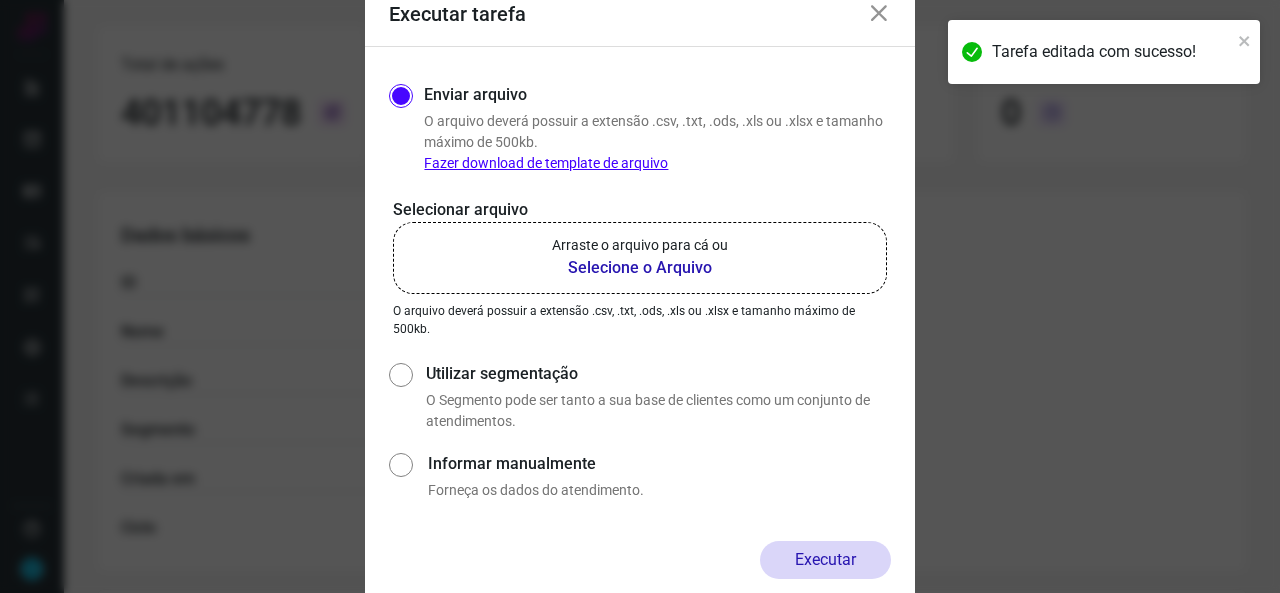 click on "Selecione o Arquivo" at bounding box center [640, 268] 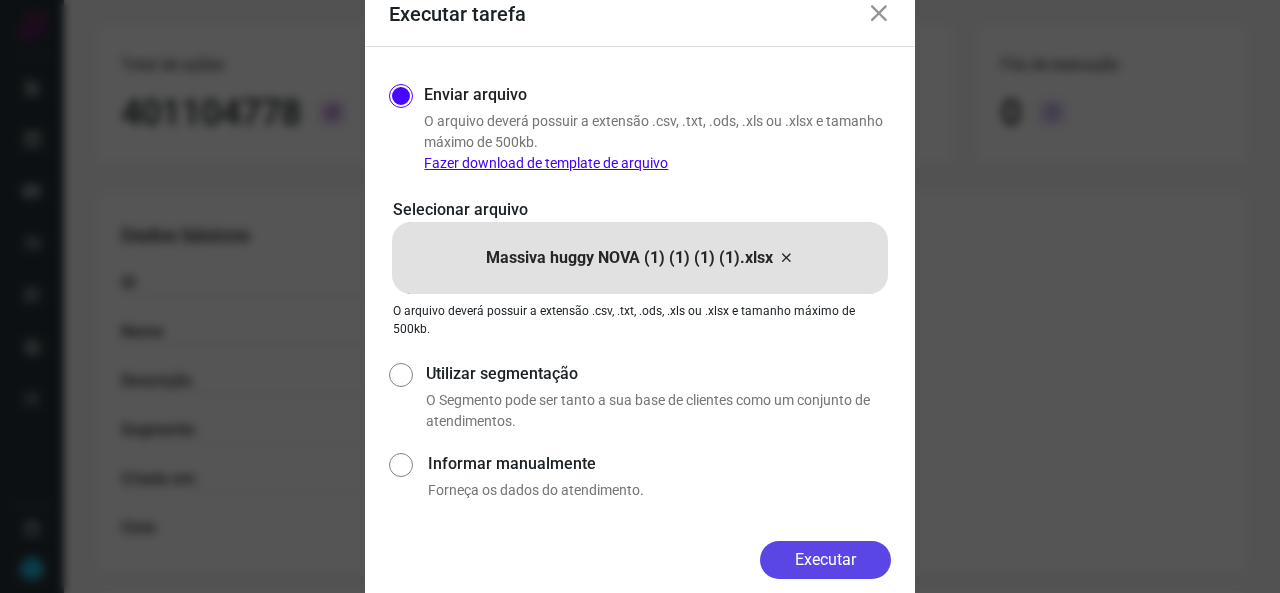 click on "Executar" at bounding box center [825, 560] 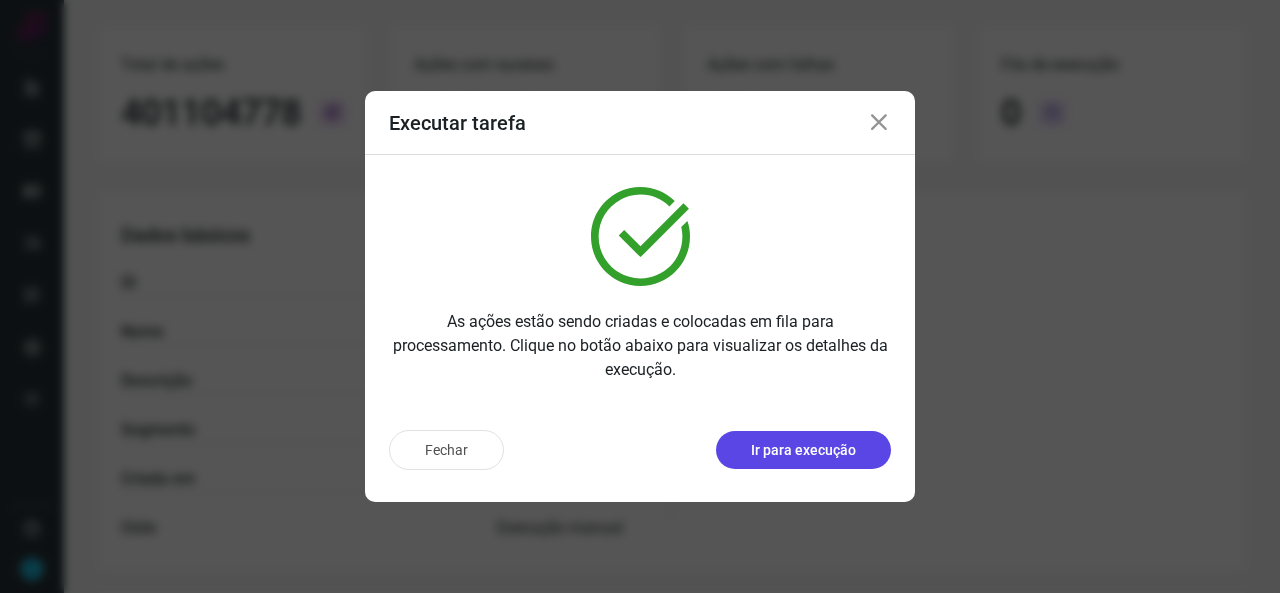 click on "Ir para execução" at bounding box center (803, 450) 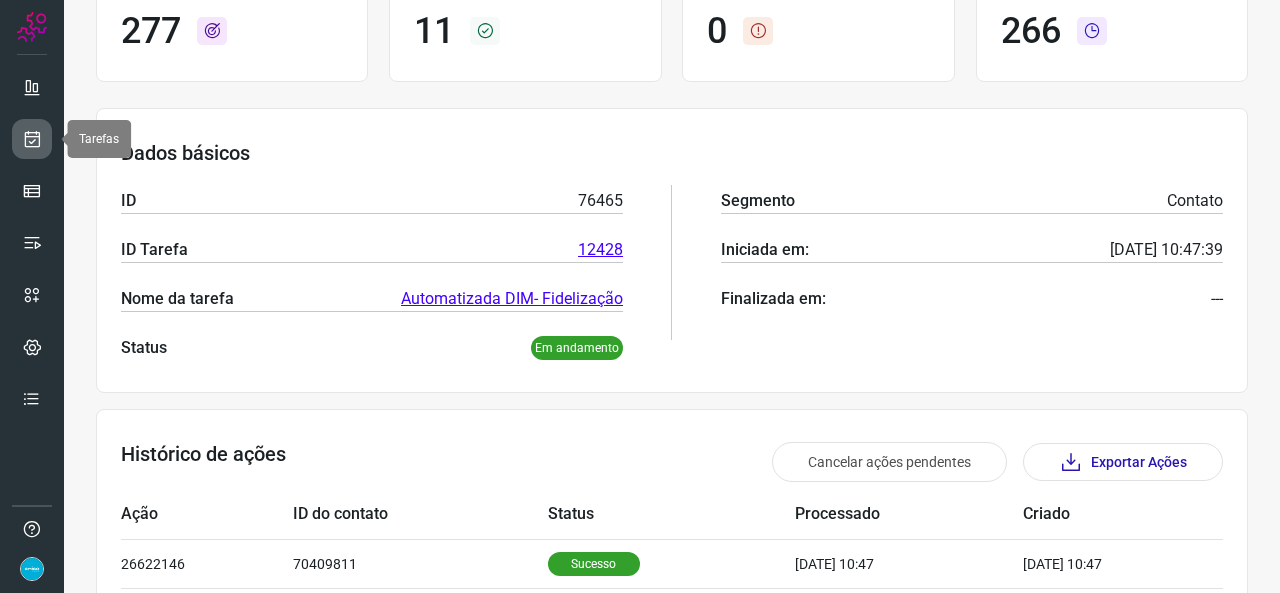 click at bounding box center [32, 139] 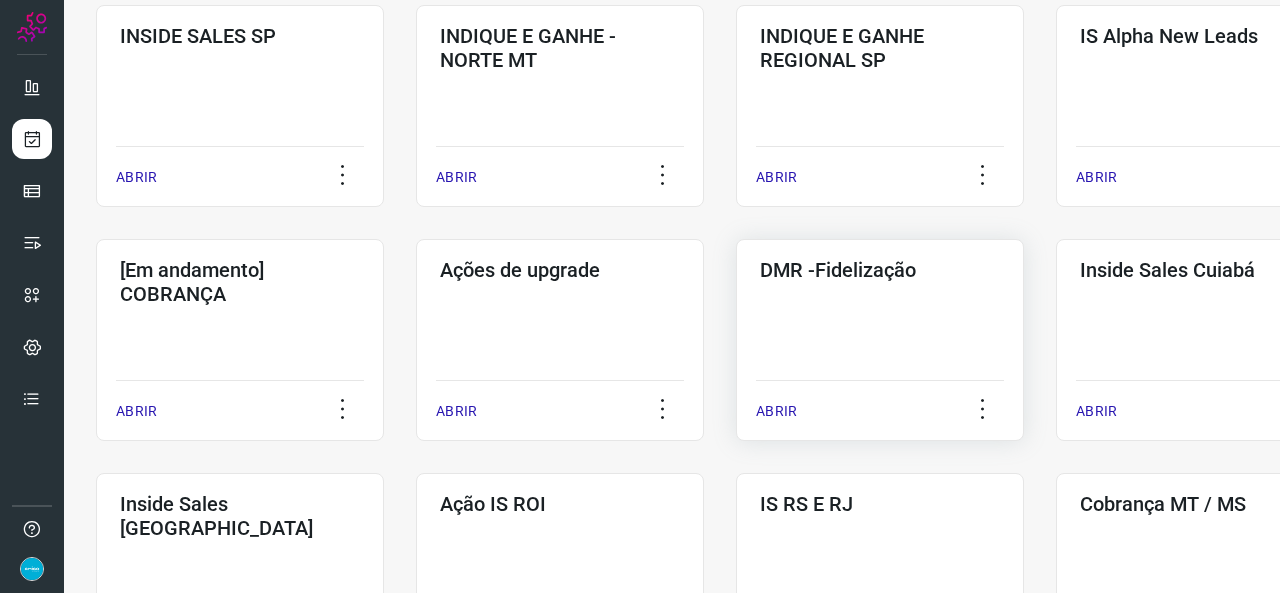 scroll, scrollTop: 652, scrollLeft: 0, axis: vertical 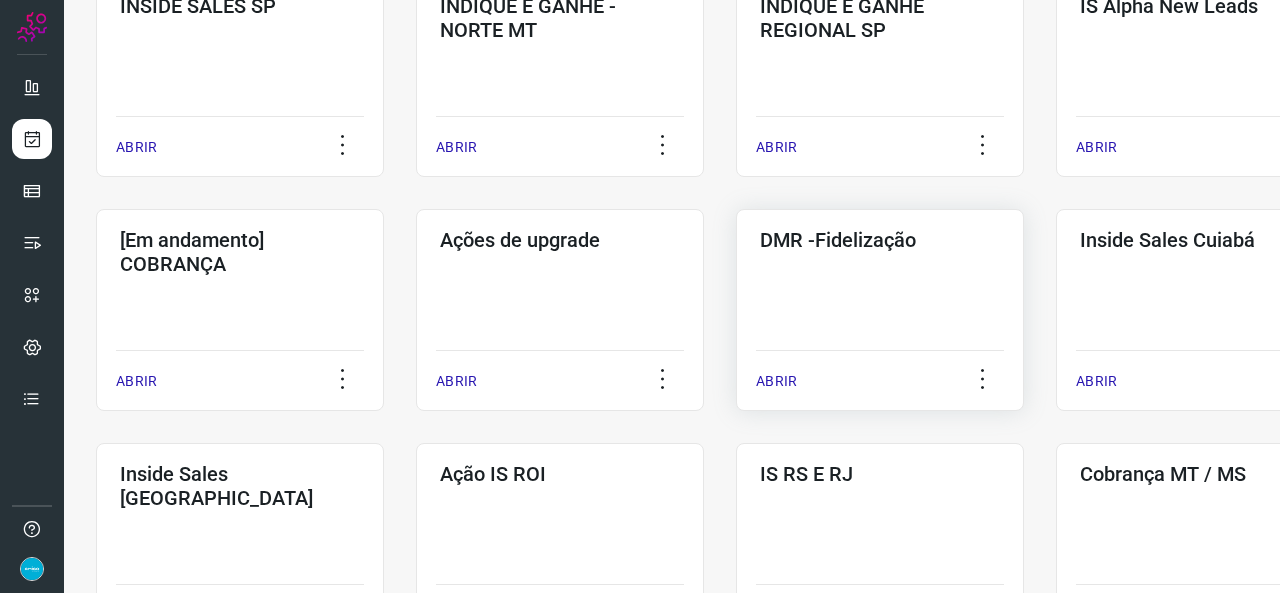 click on "ABRIR" at bounding box center (776, 381) 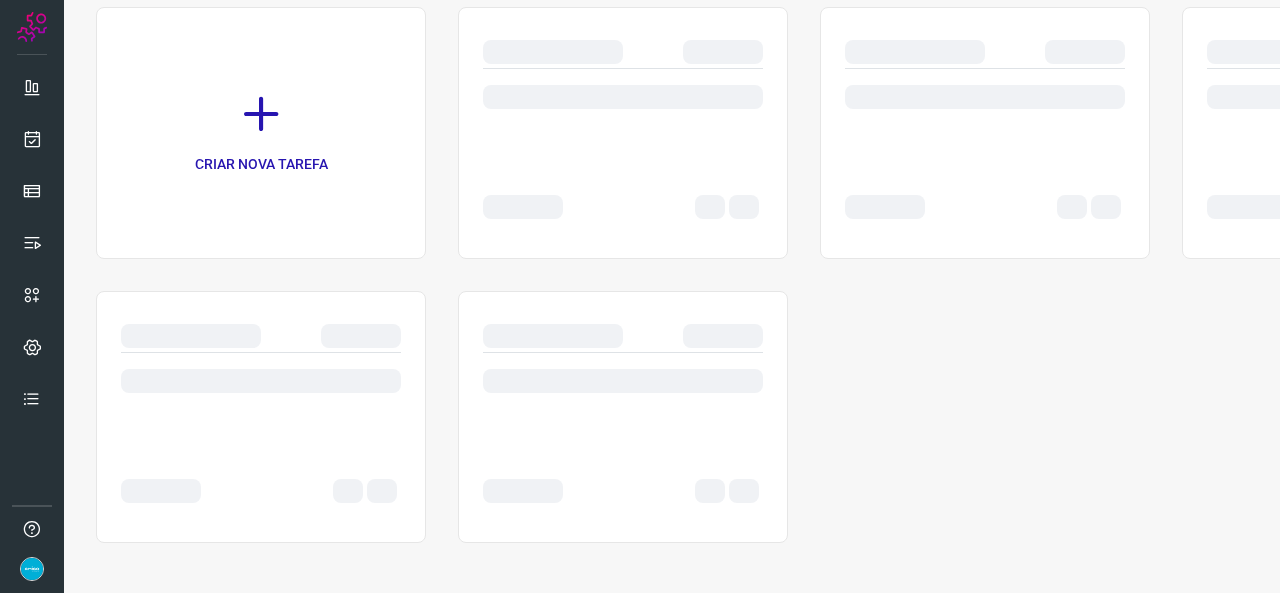scroll, scrollTop: 0, scrollLeft: 0, axis: both 